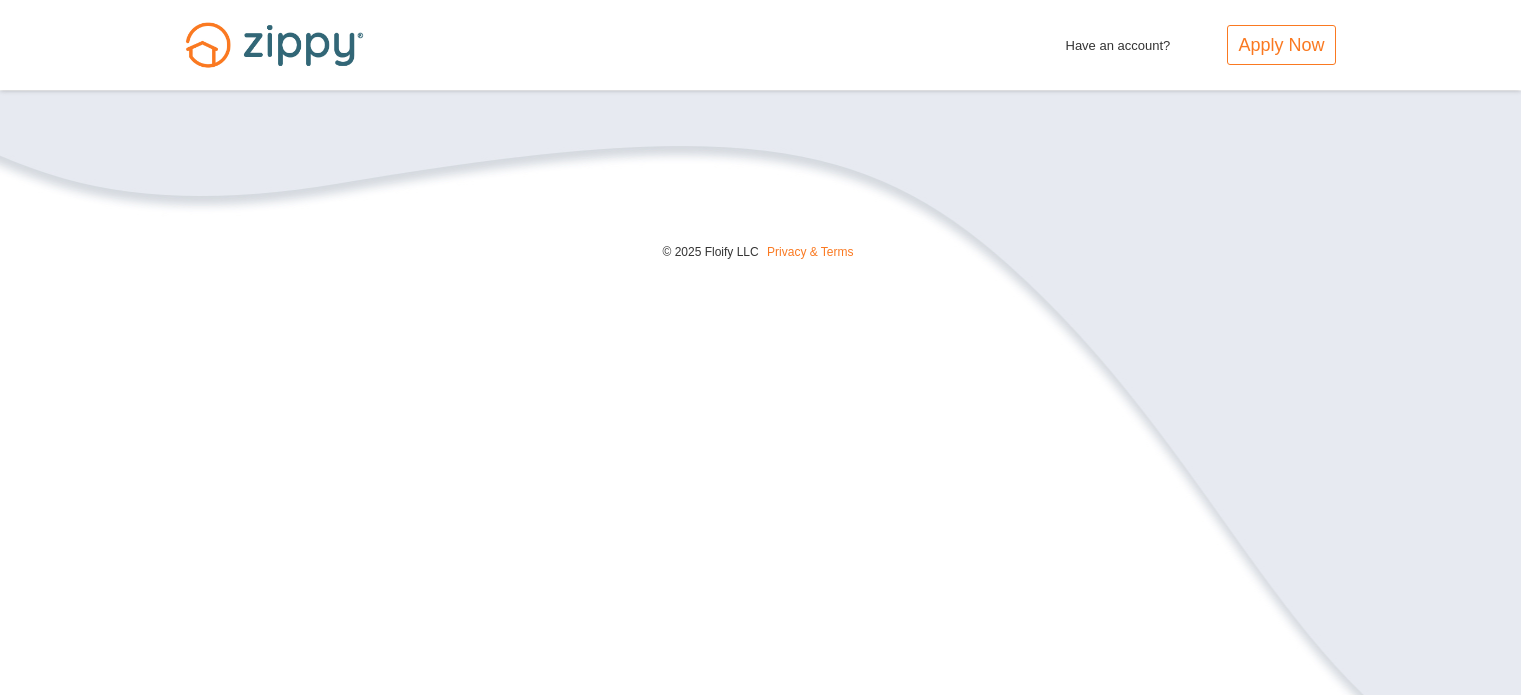 scroll, scrollTop: 0, scrollLeft: 0, axis: both 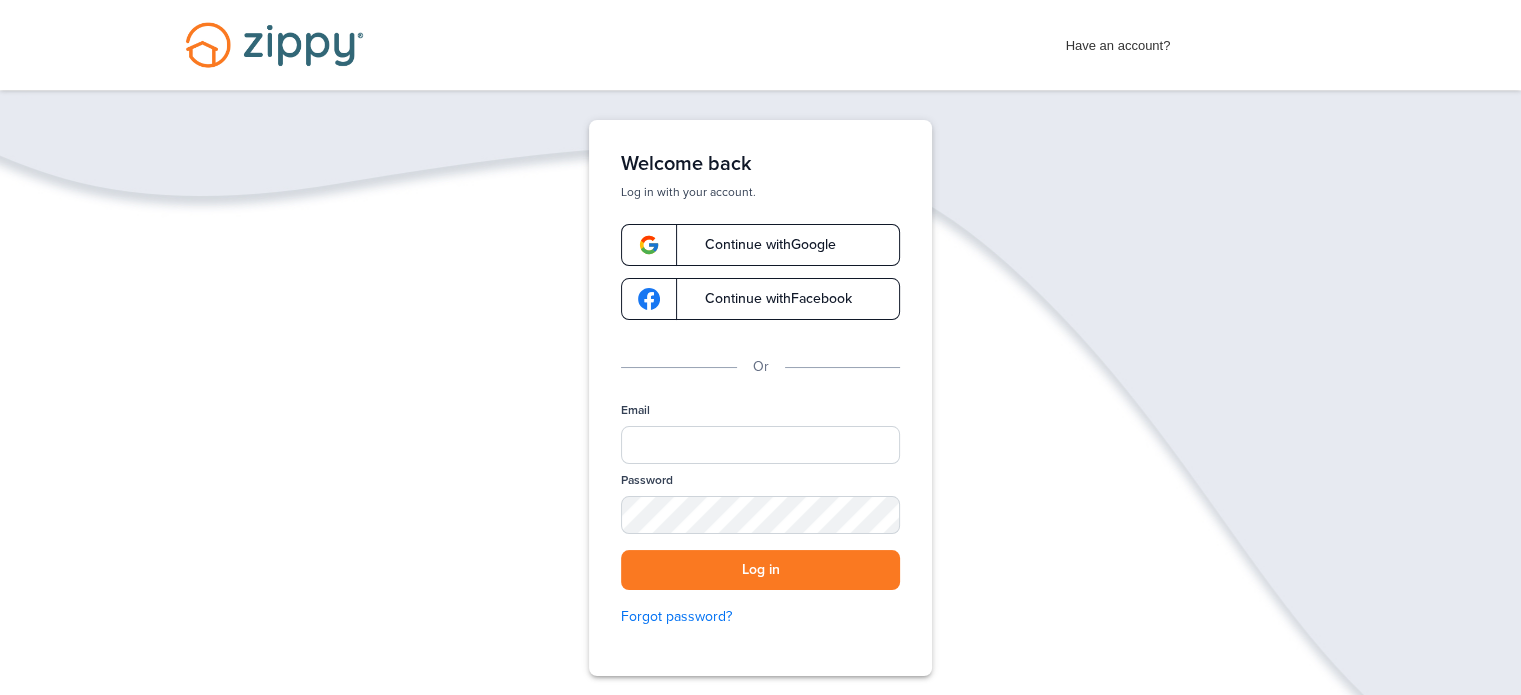 click on "Continue with  Google" at bounding box center [760, 245] 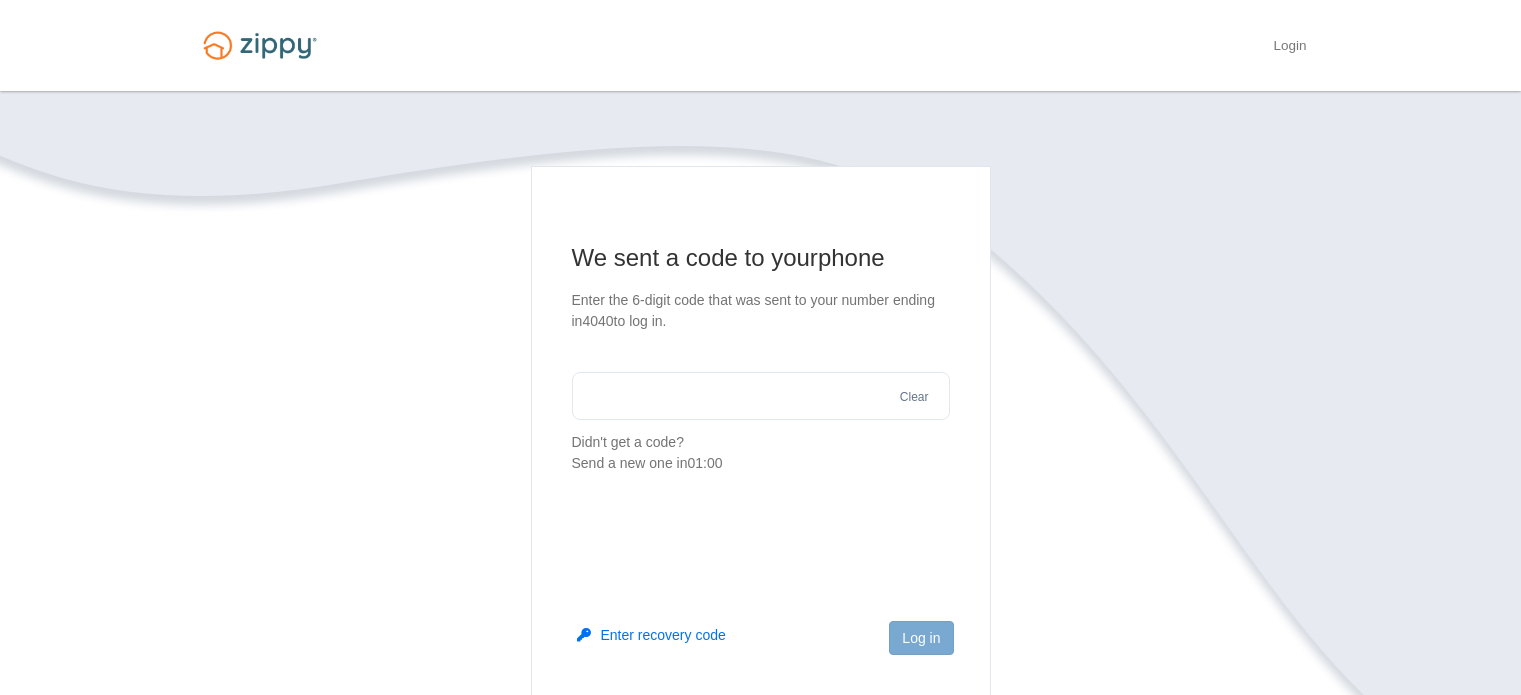 scroll, scrollTop: 0, scrollLeft: 0, axis: both 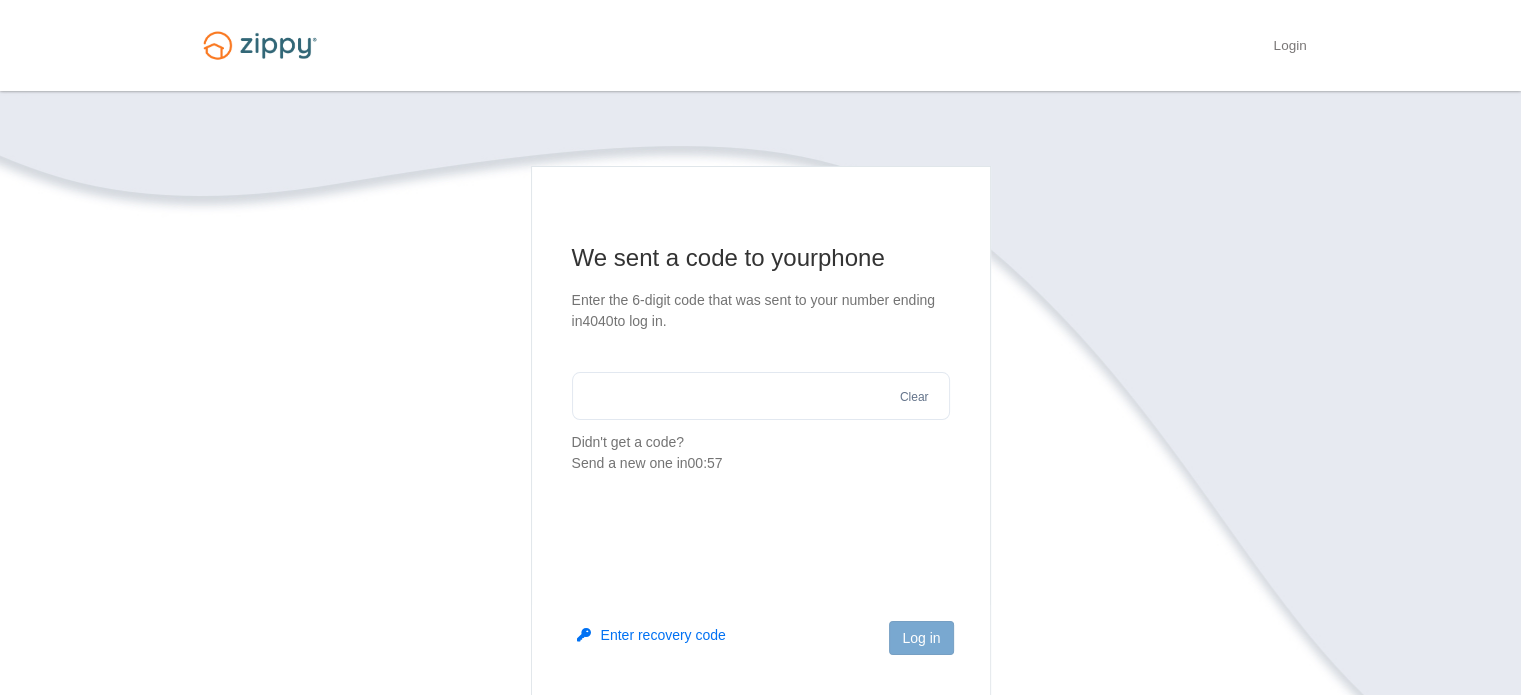 click at bounding box center [761, 396] 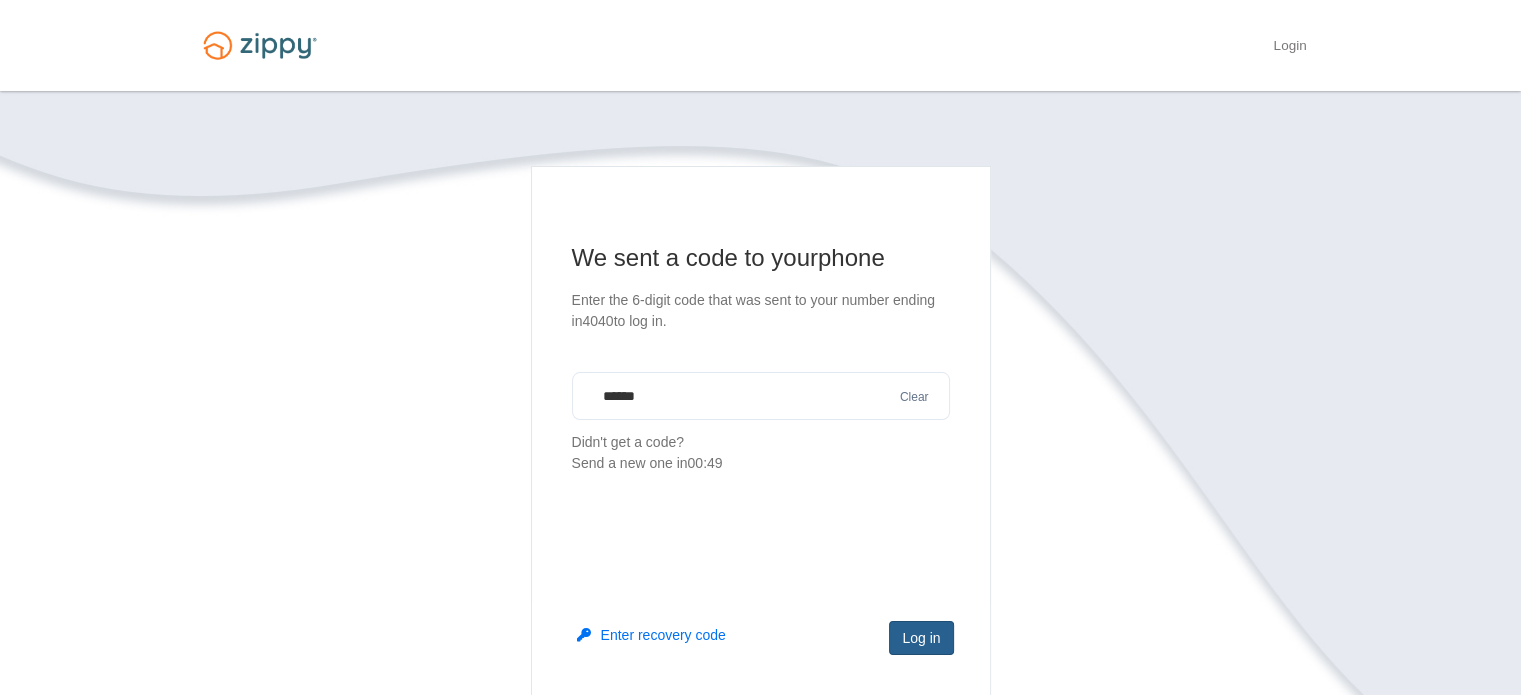 type on "******" 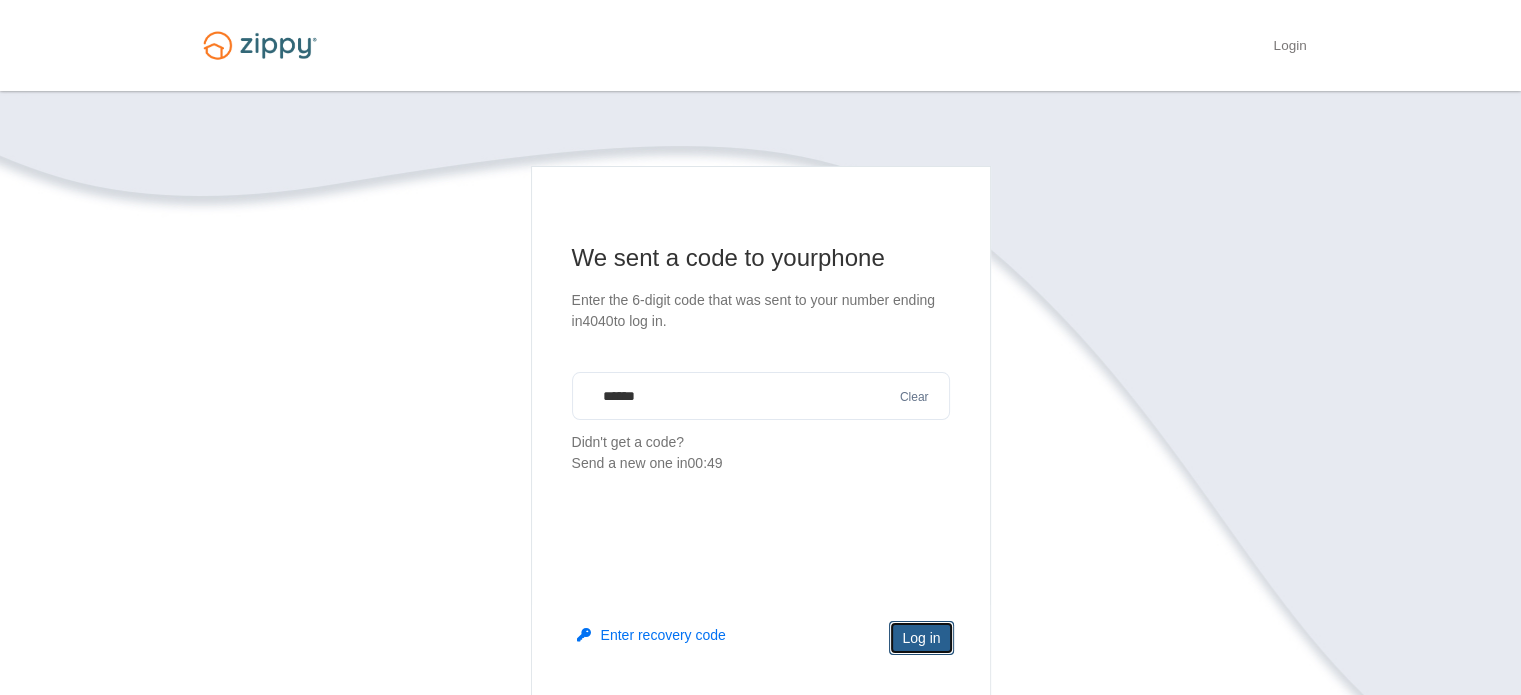 click on "Log in" at bounding box center [921, 638] 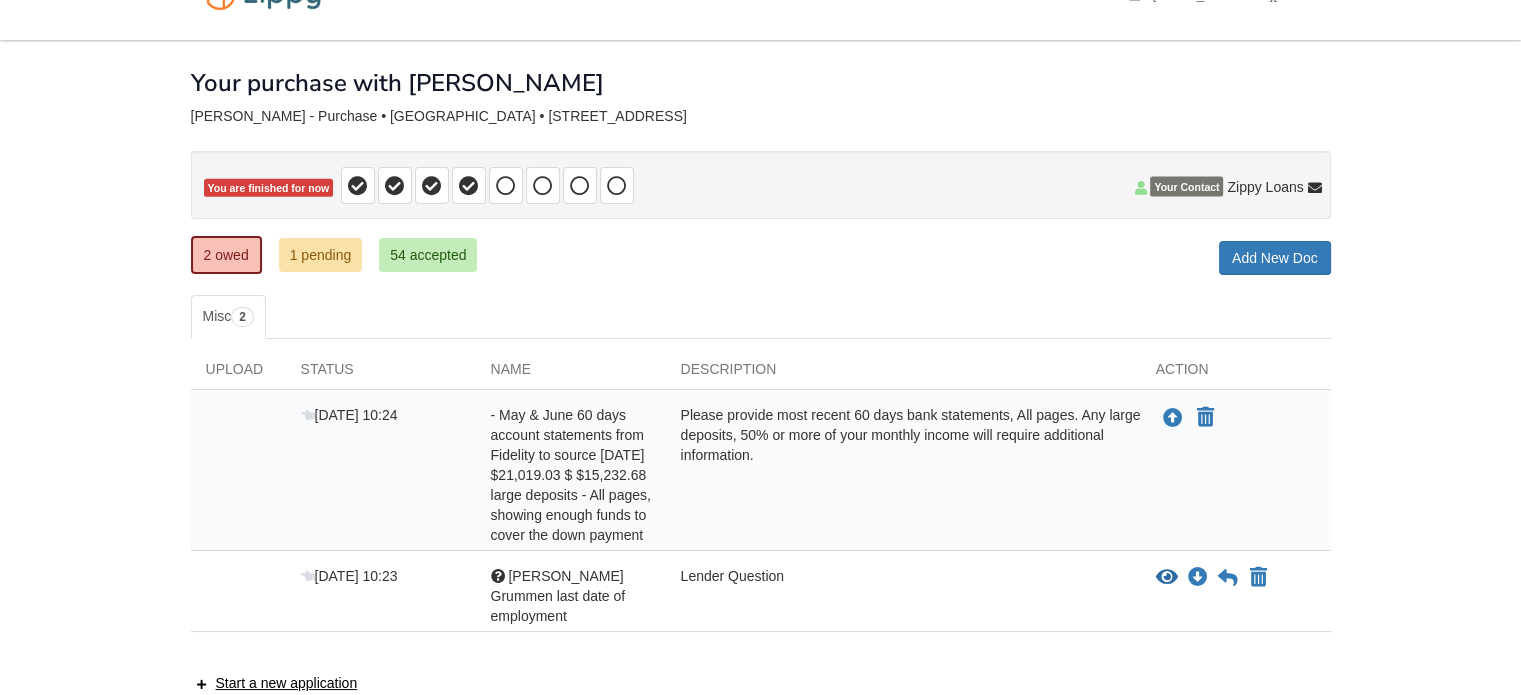 scroll, scrollTop: 100, scrollLeft: 0, axis: vertical 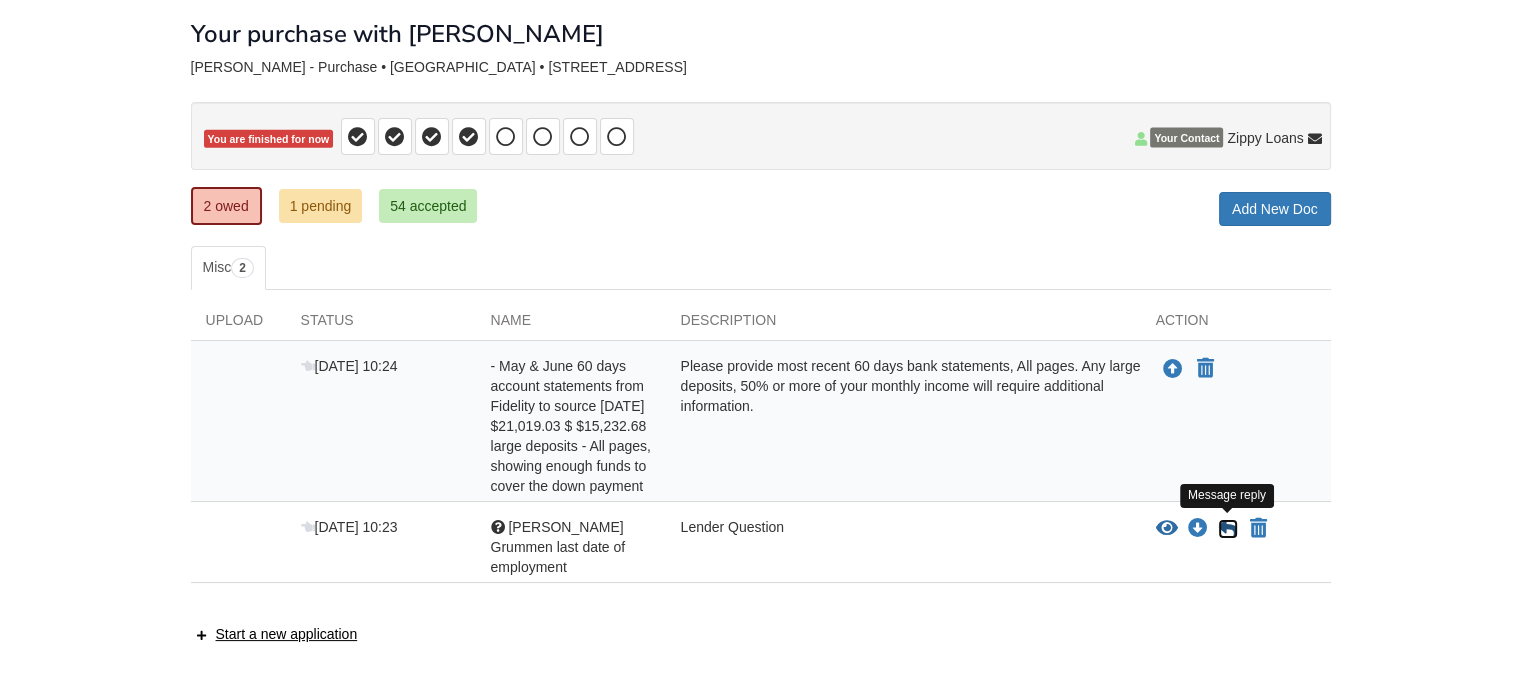 click at bounding box center [1228, 529] 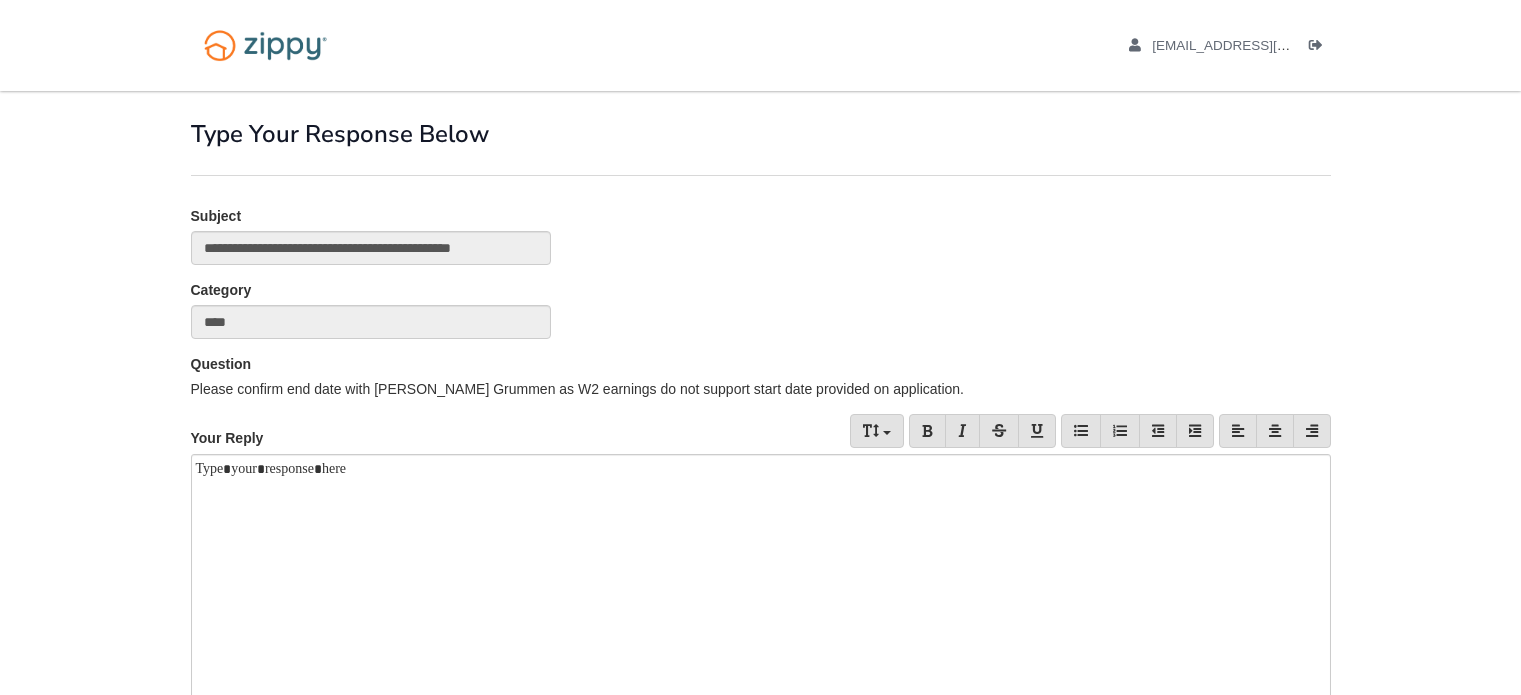 scroll, scrollTop: 0, scrollLeft: 0, axis: both 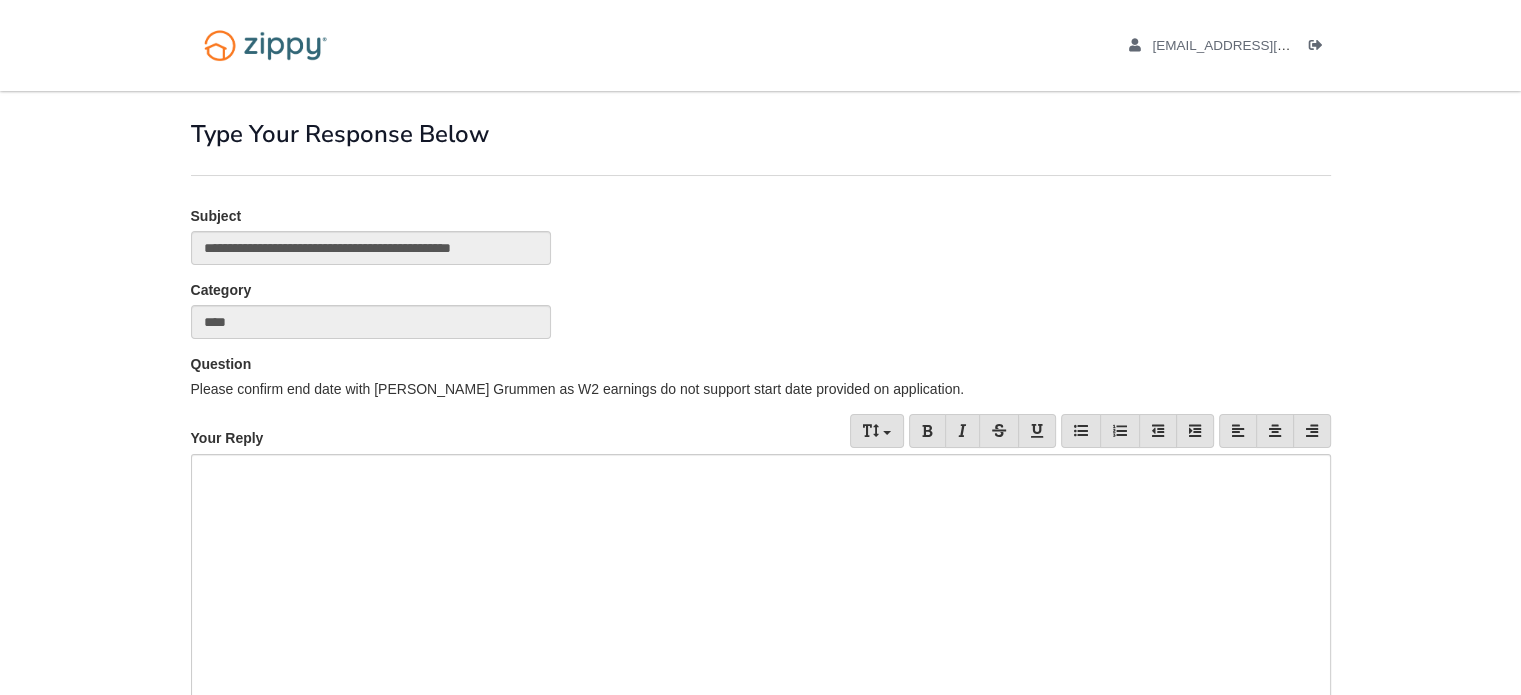 click at bounding box center [761, 584] 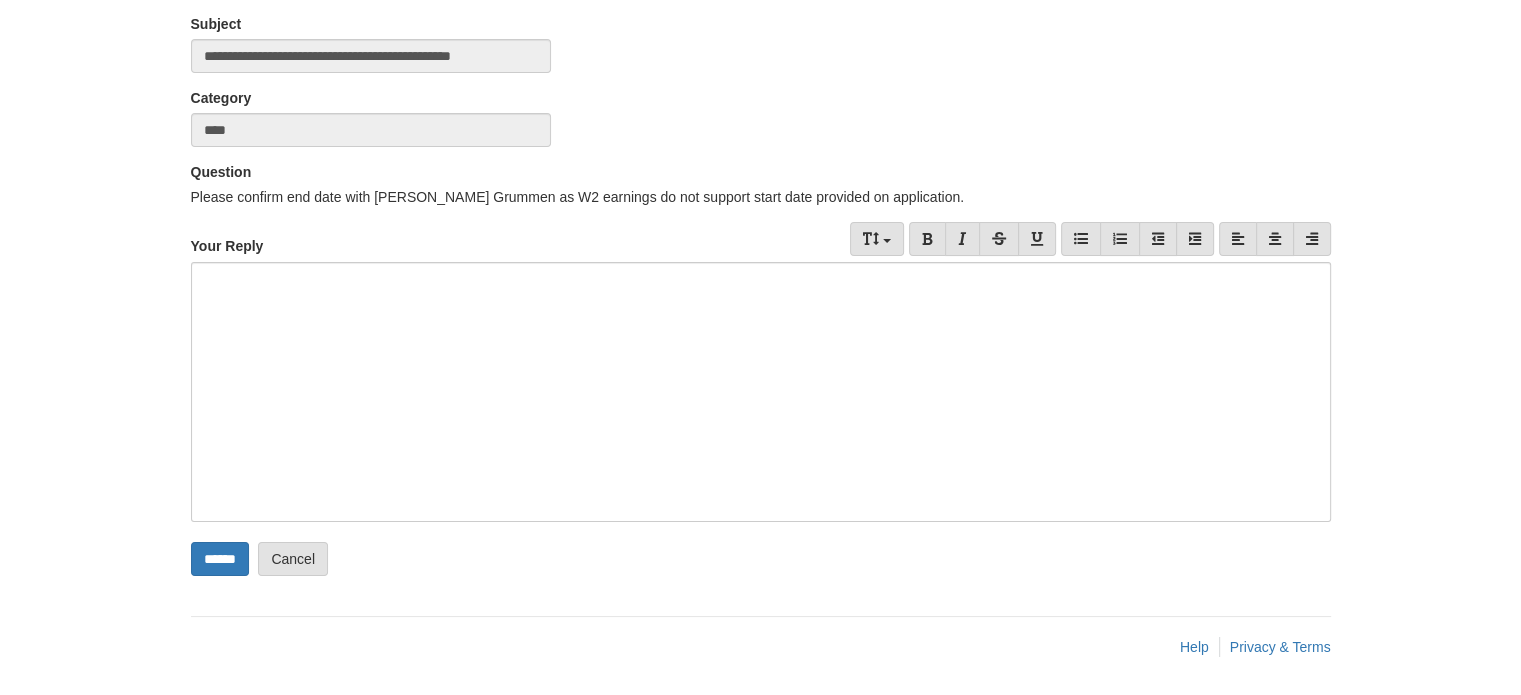 click at bounding box center (761, 392) 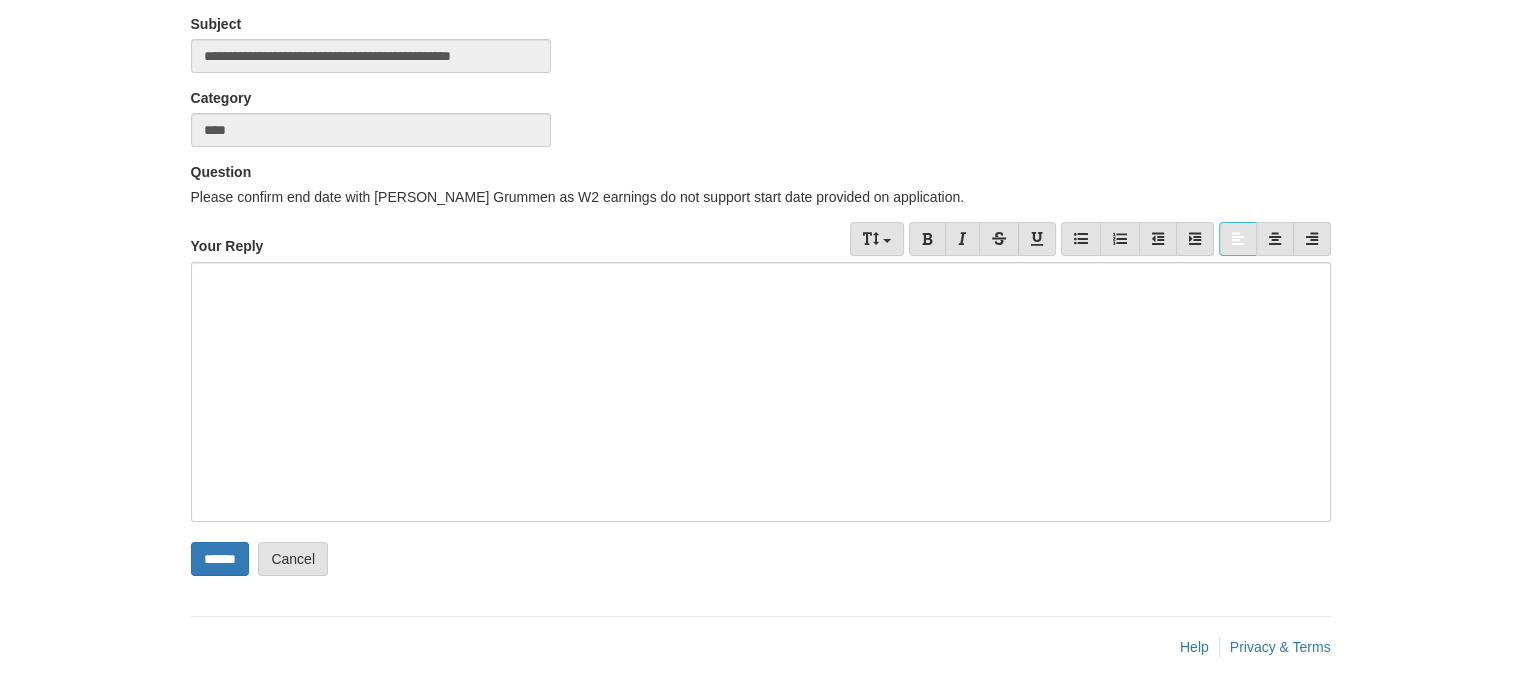 type 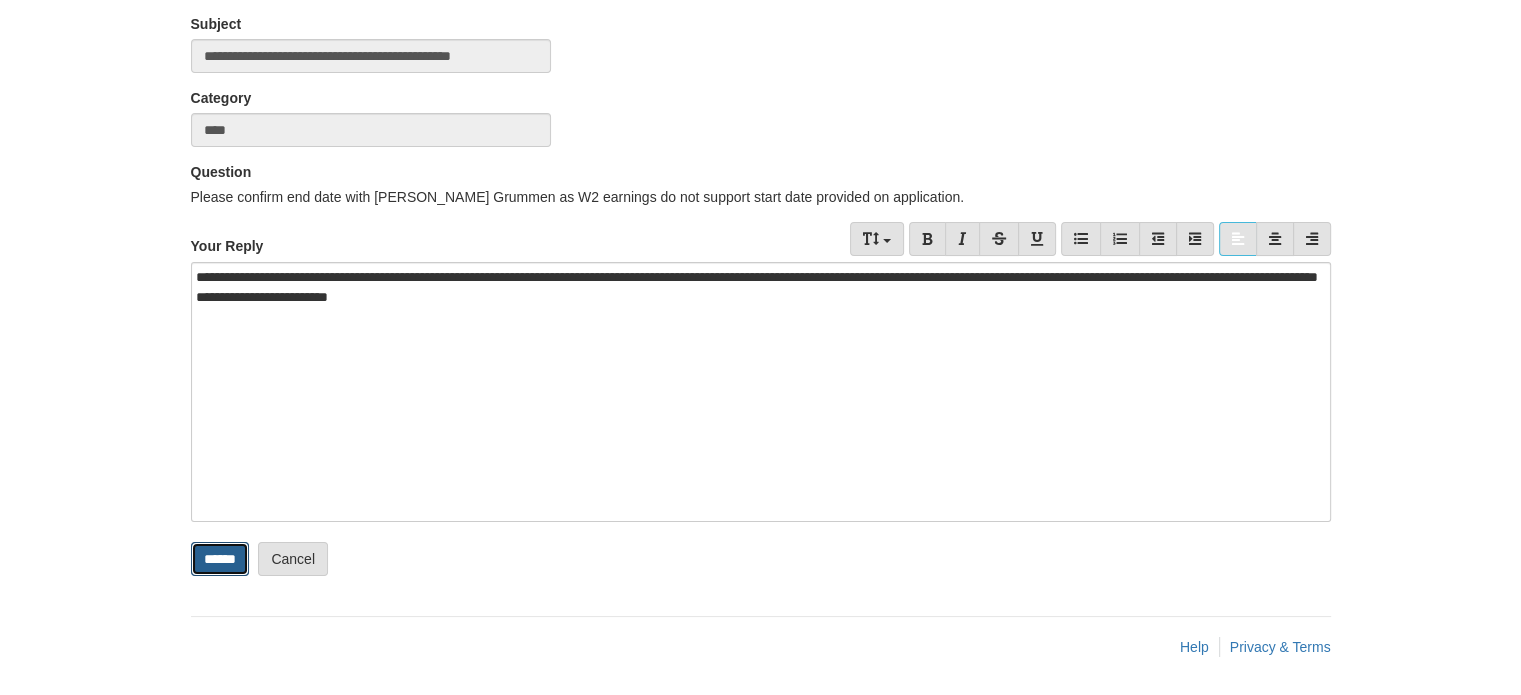 click on "******" at bounding box center [220, 559] 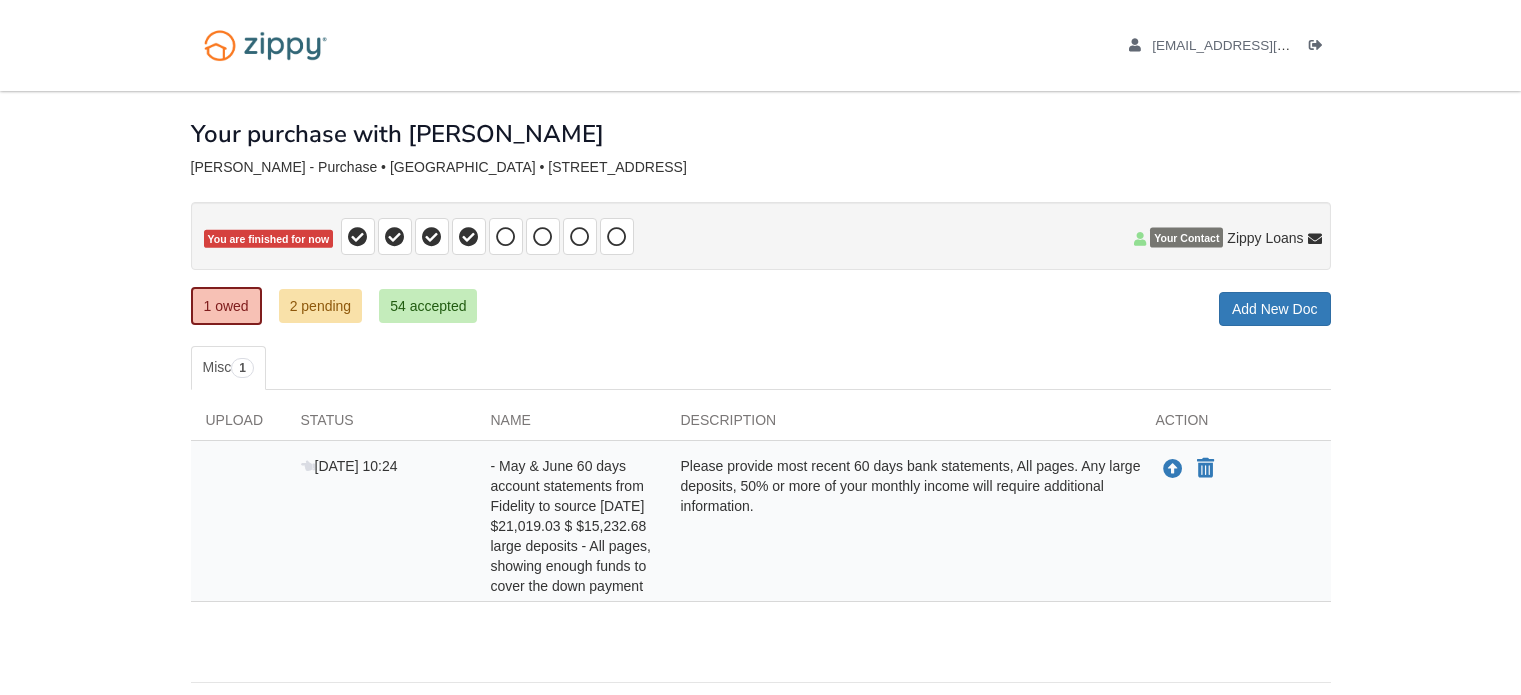 scroll, scrollTop: 0, scrollLeft: 0, axis: both 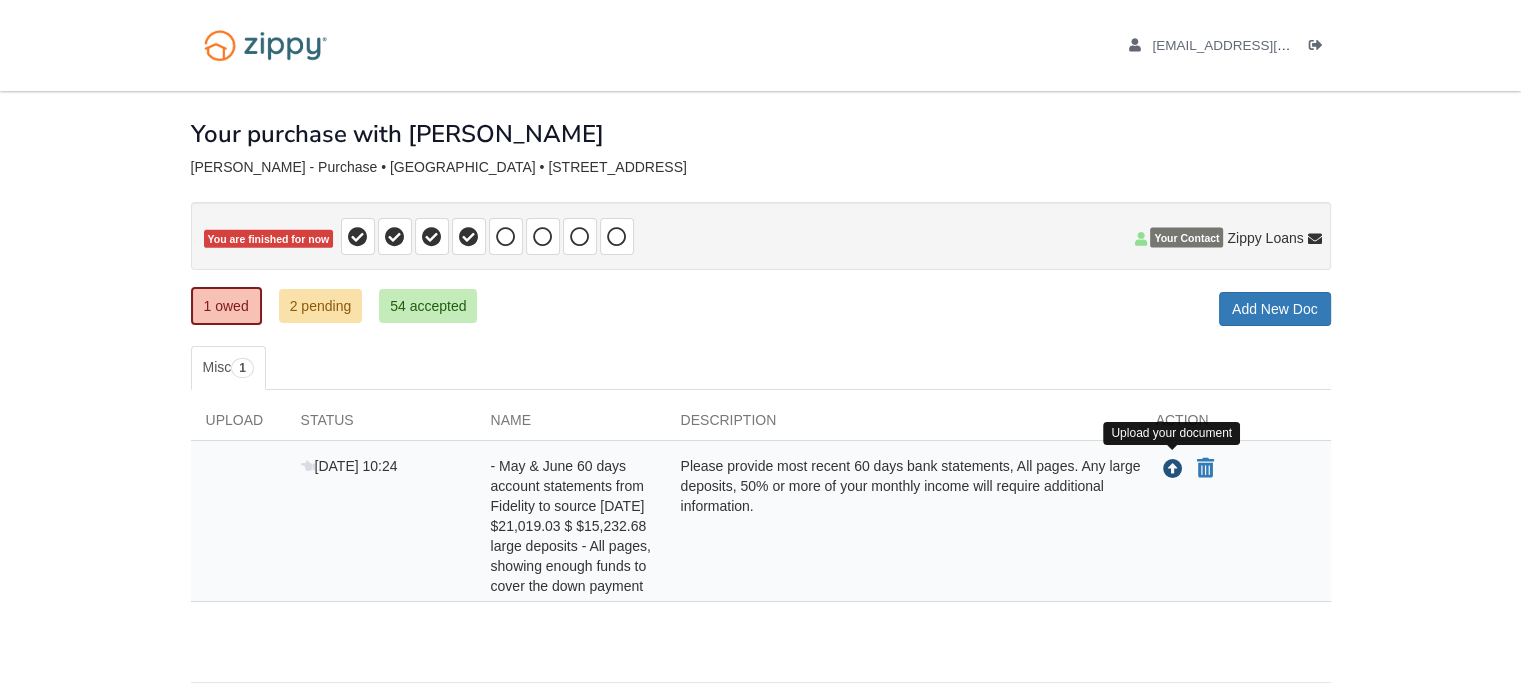 click at bounding box center (1173, 470) 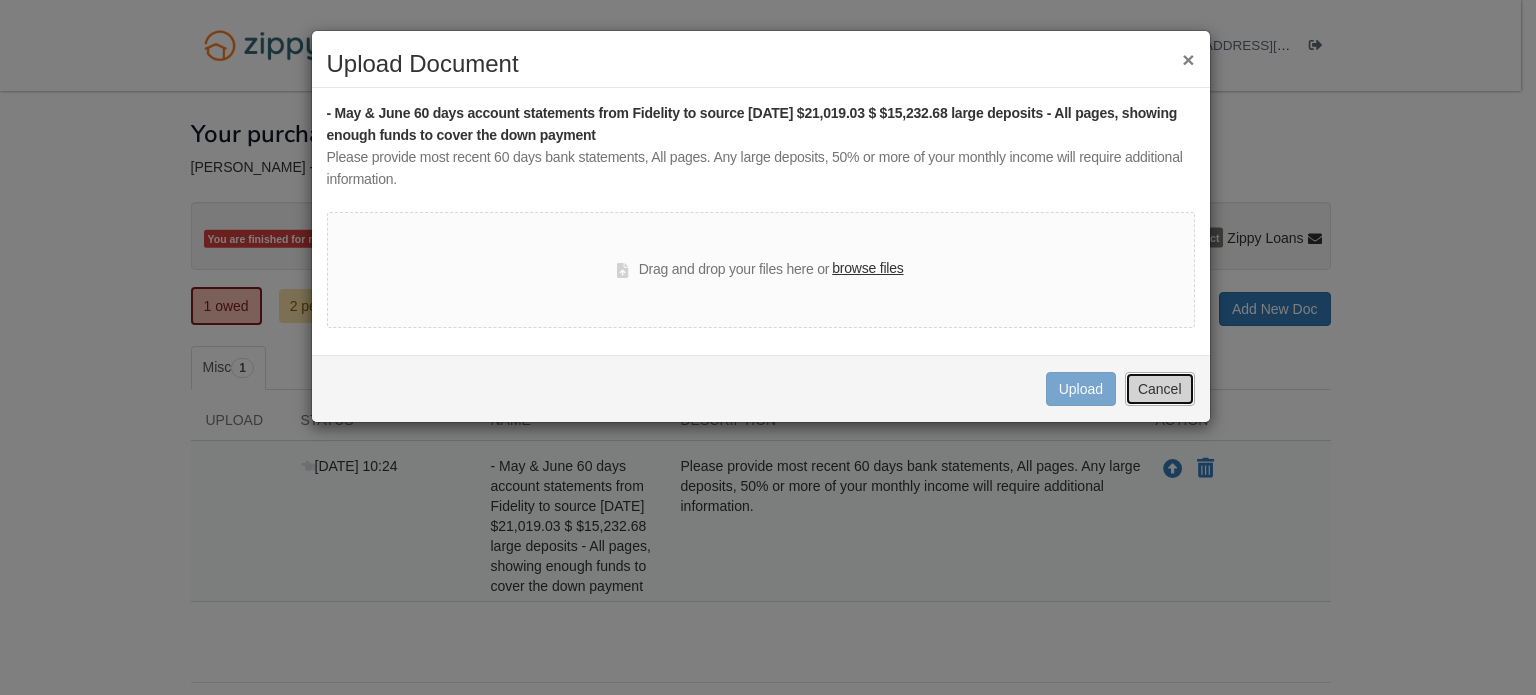 click on "Cancel" at bounding box center [1160, 389] 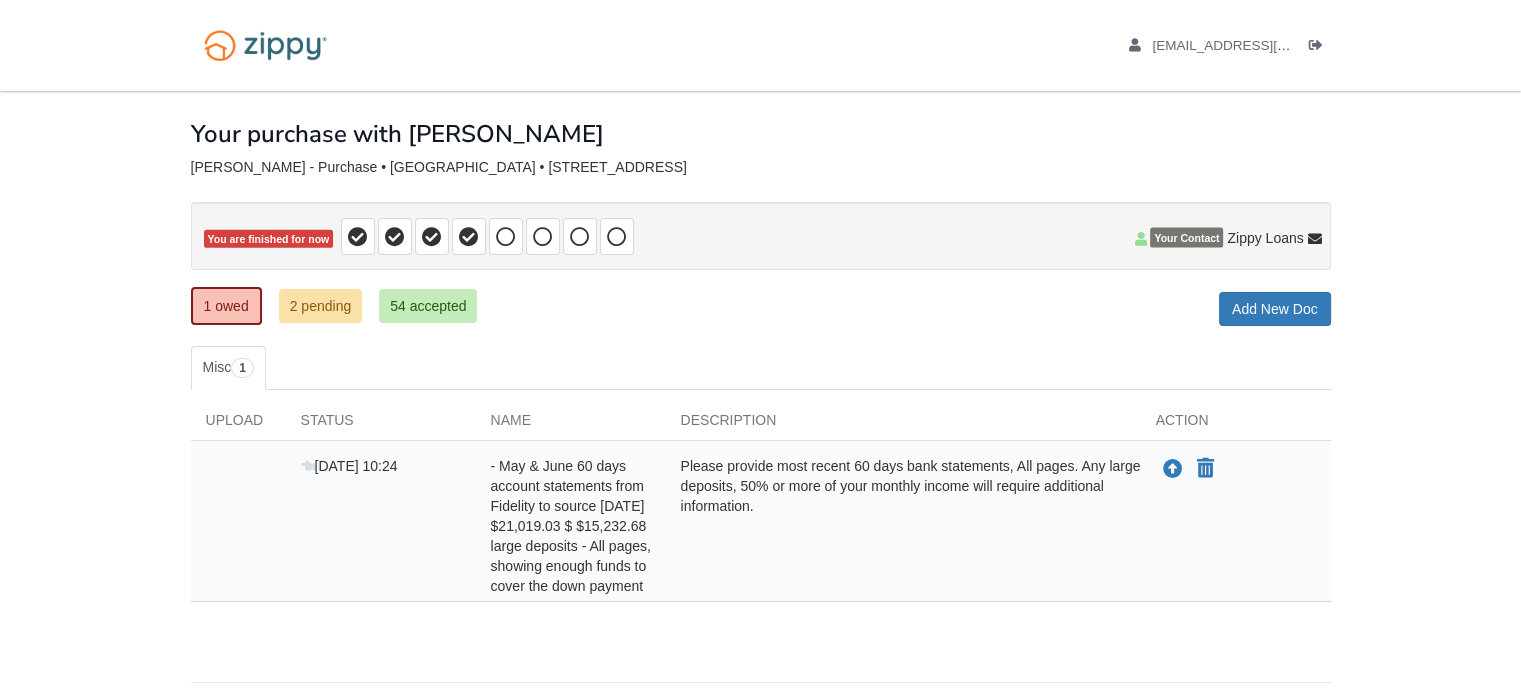 click on "1 owed
2 pending
54 accepted" at bounding box center (342, 306) 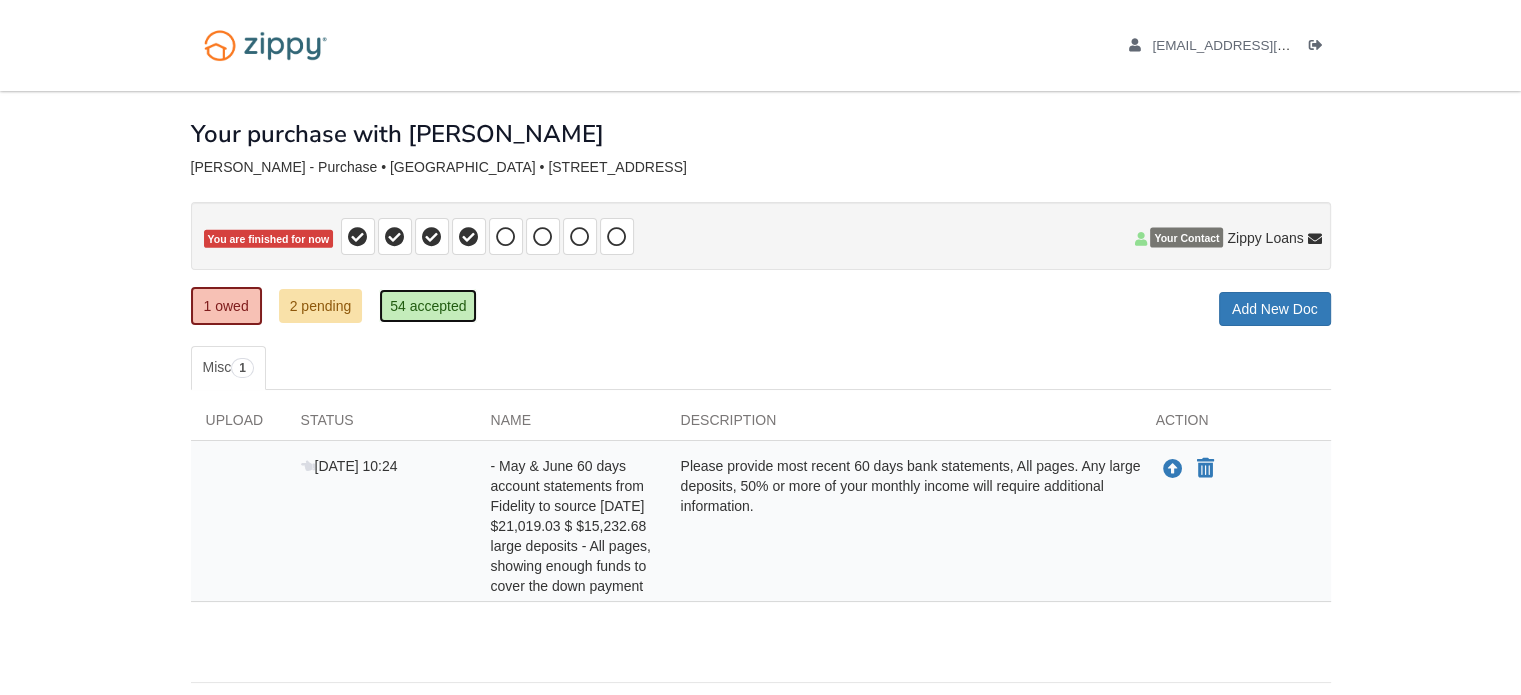 click on "54 accepted" at bounding box center [428, 306] 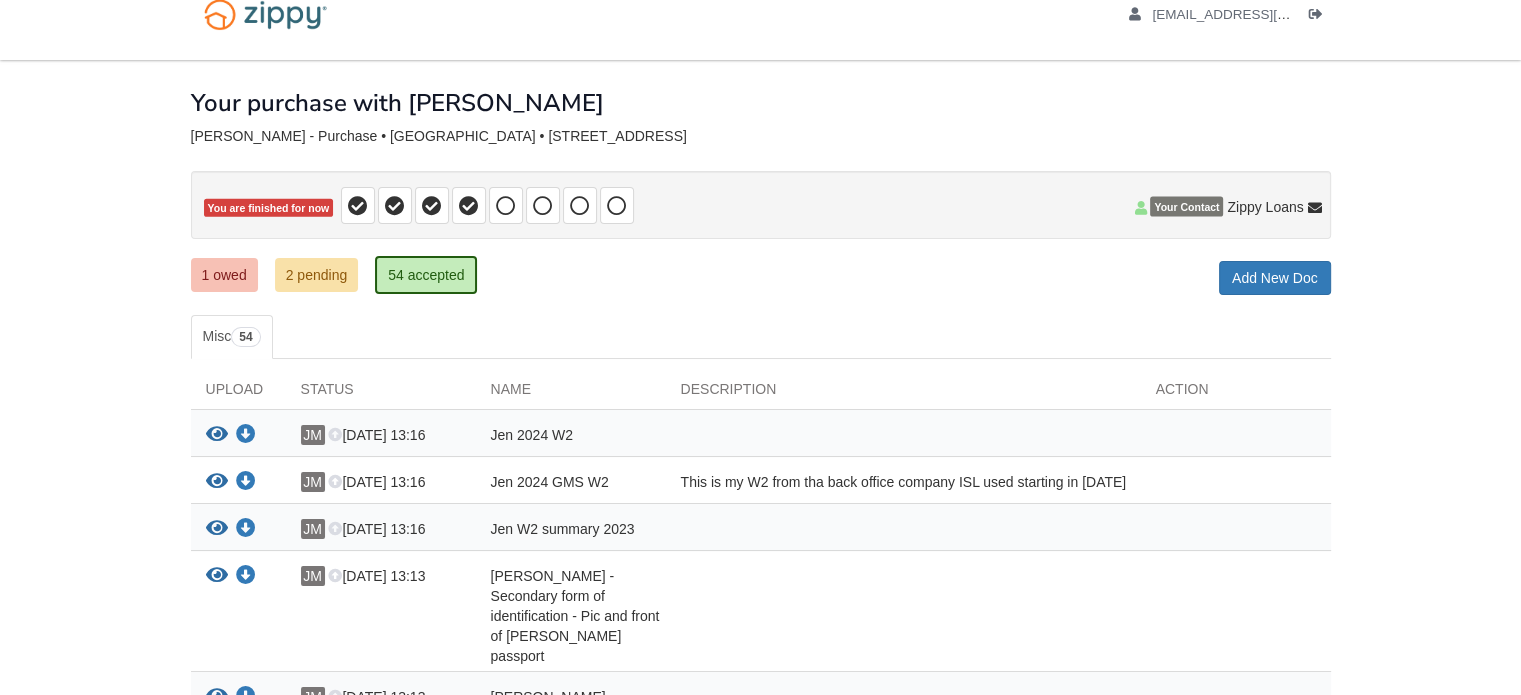 scroll, scrollTop: 0, scrollLeft: 0, axis: both 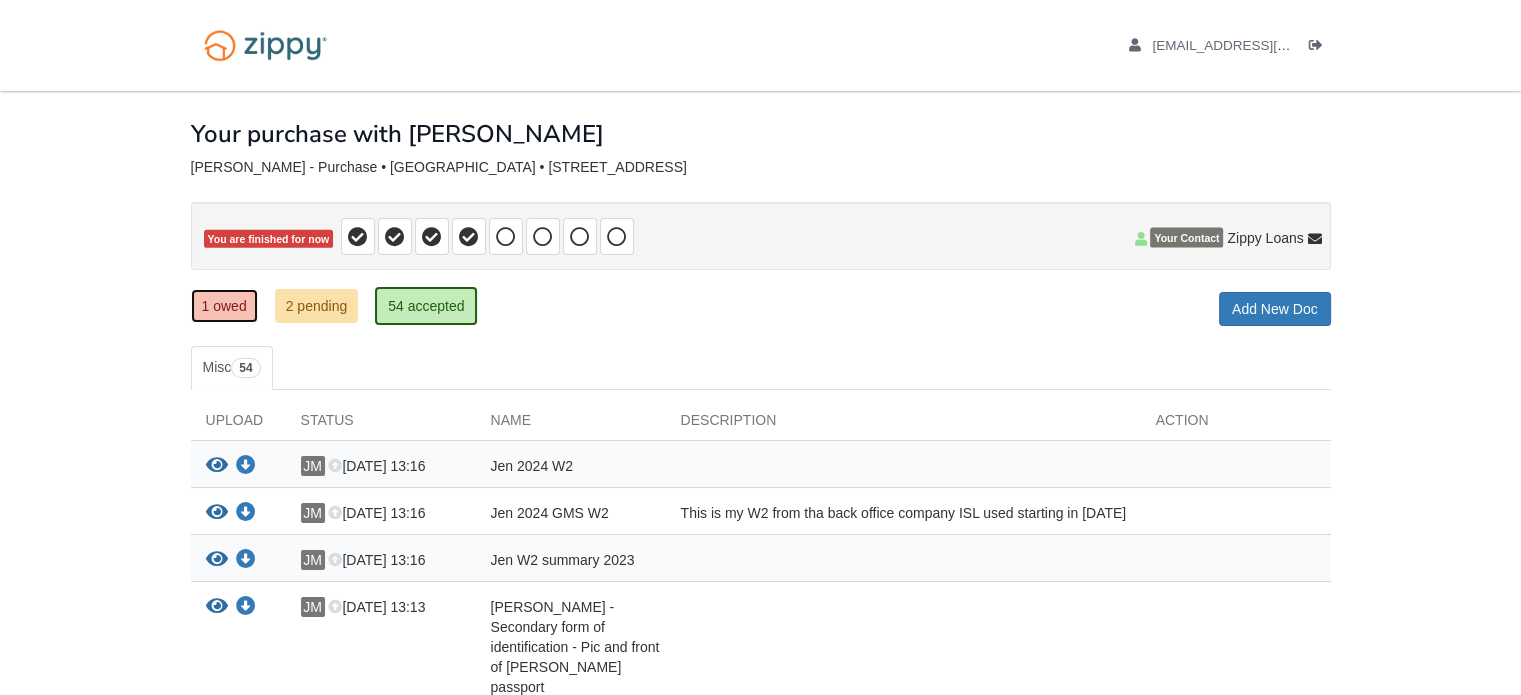 click on "1 owed" at bounding box center (224, 306) 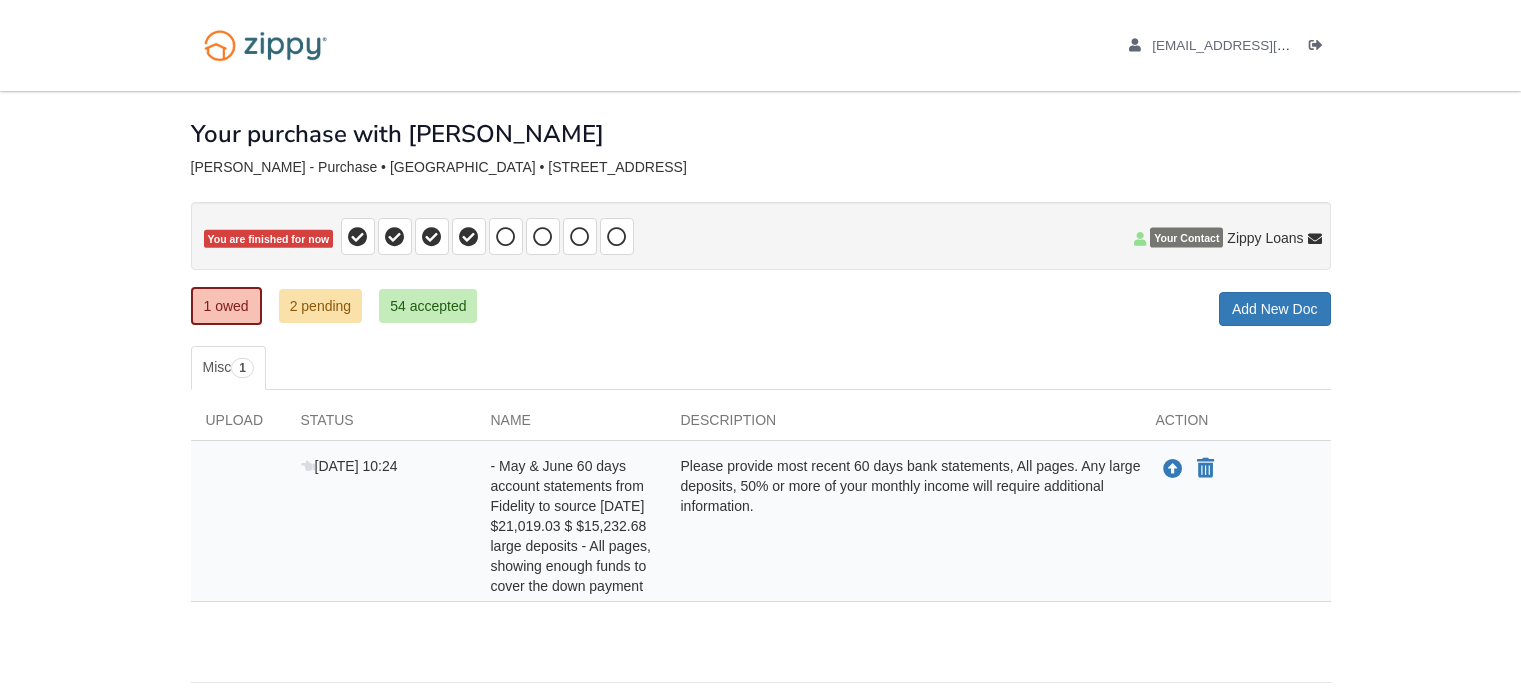 scroll, scrollTop: 0, scrollLeft: 0, axis: both 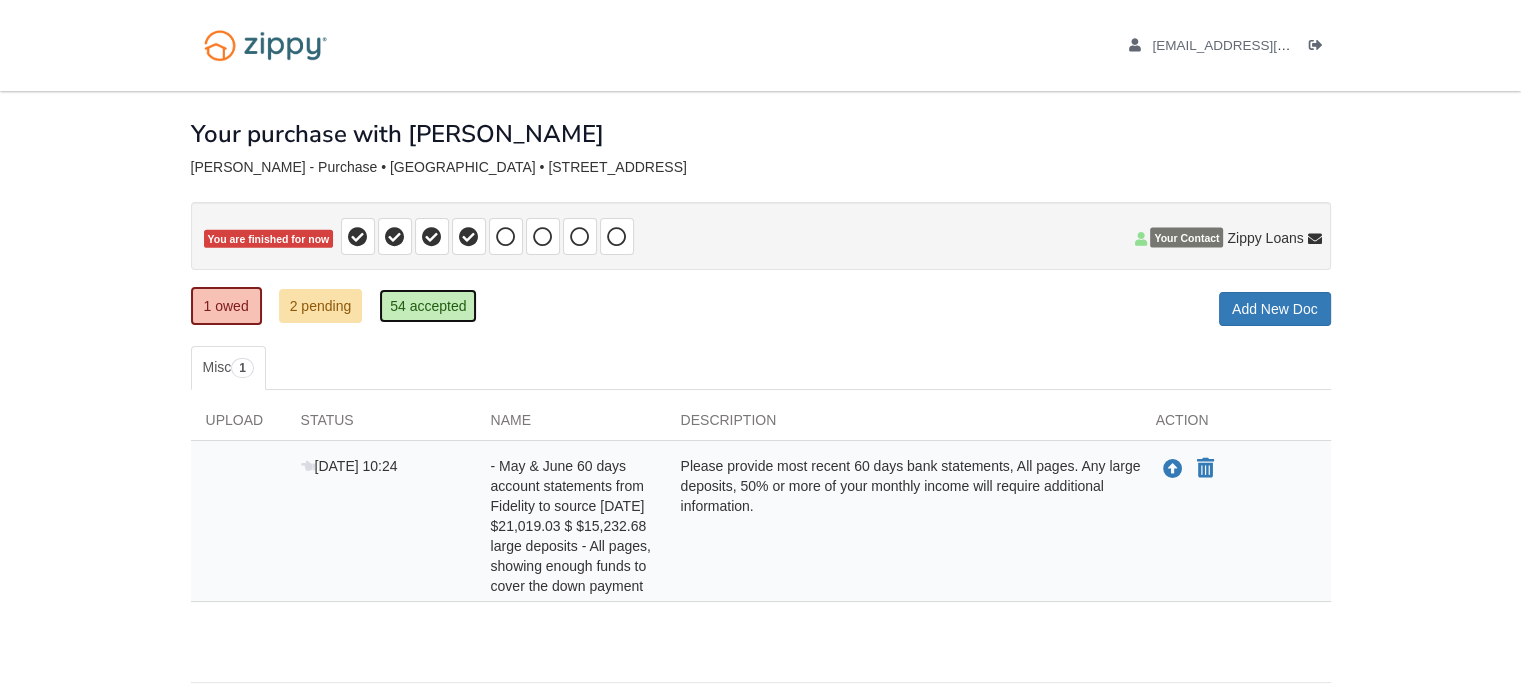 click on "54 accepted" at bounding box center (428, 306) 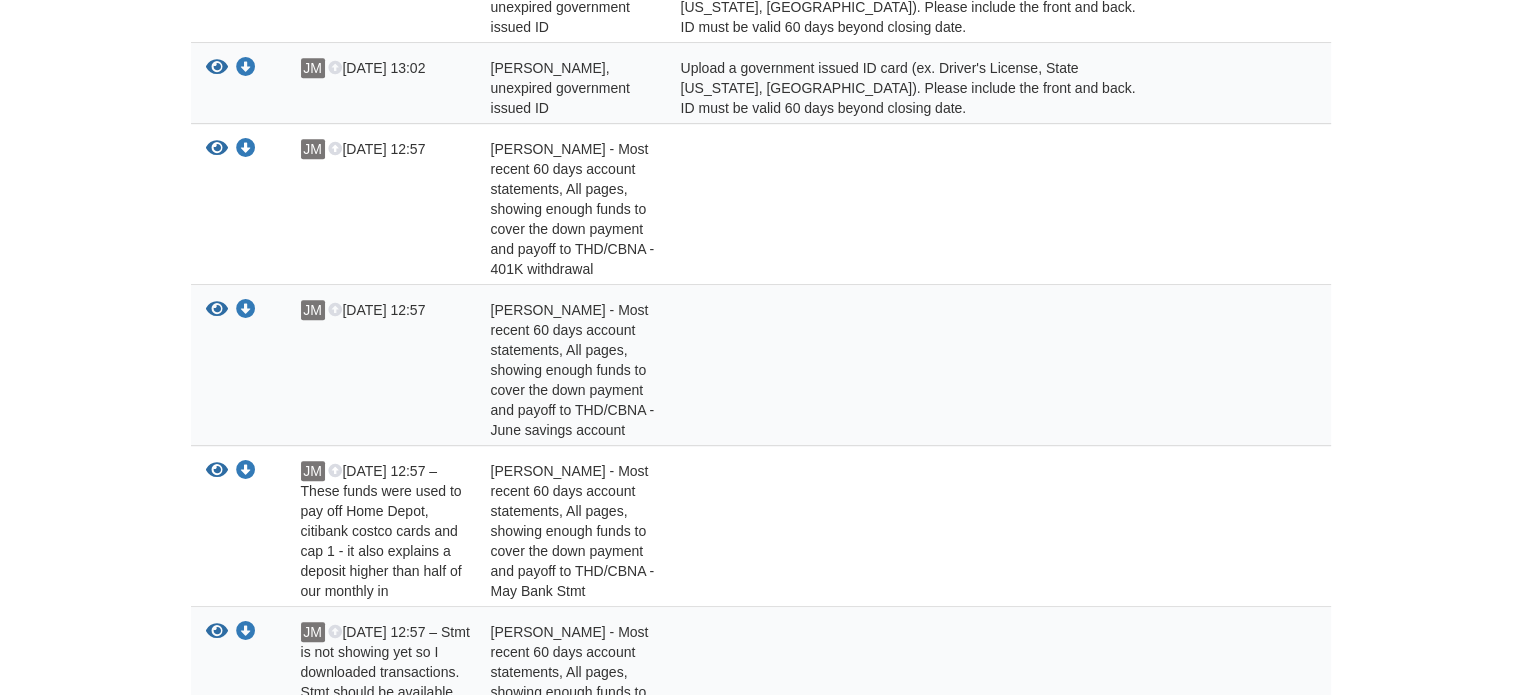 scroll, scrollTop: 1000, scrollLeft: 0, axis: vertical 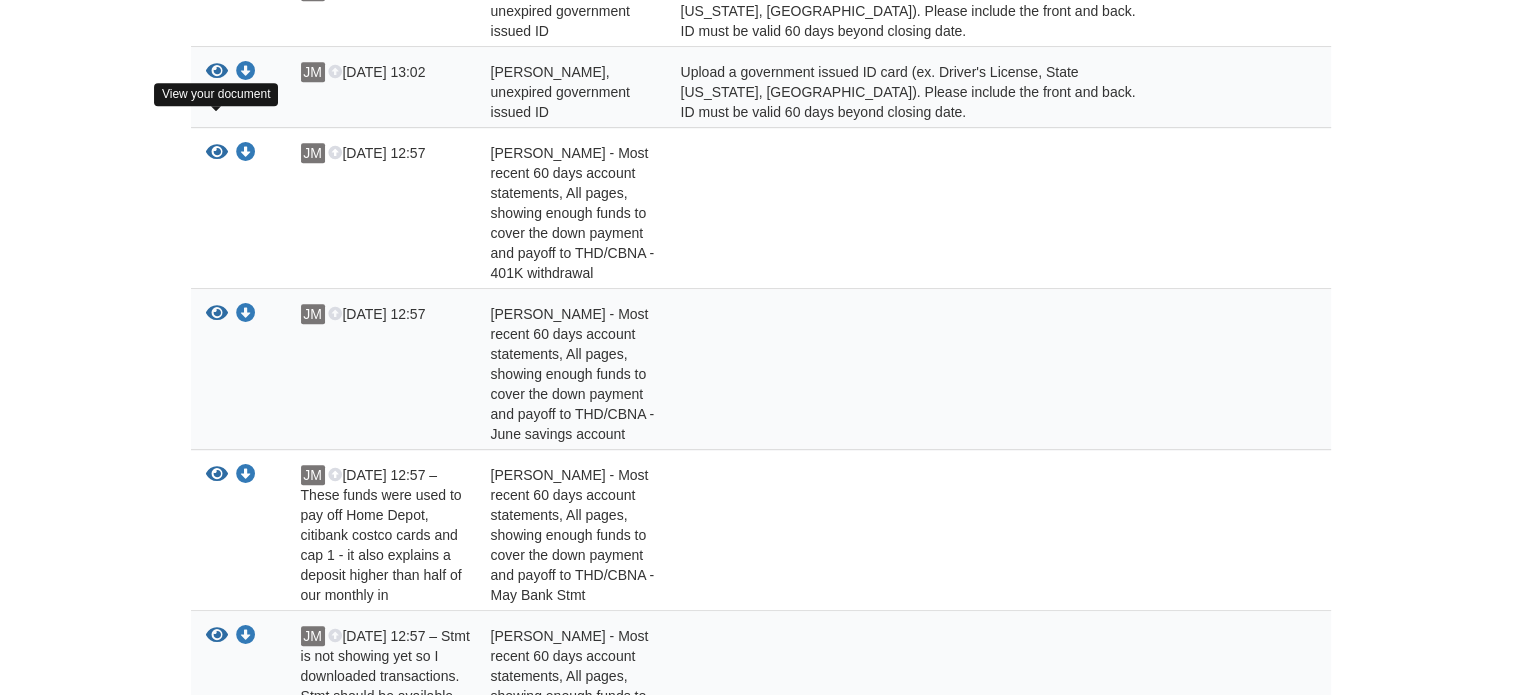 click at bounding box center (217, 153) 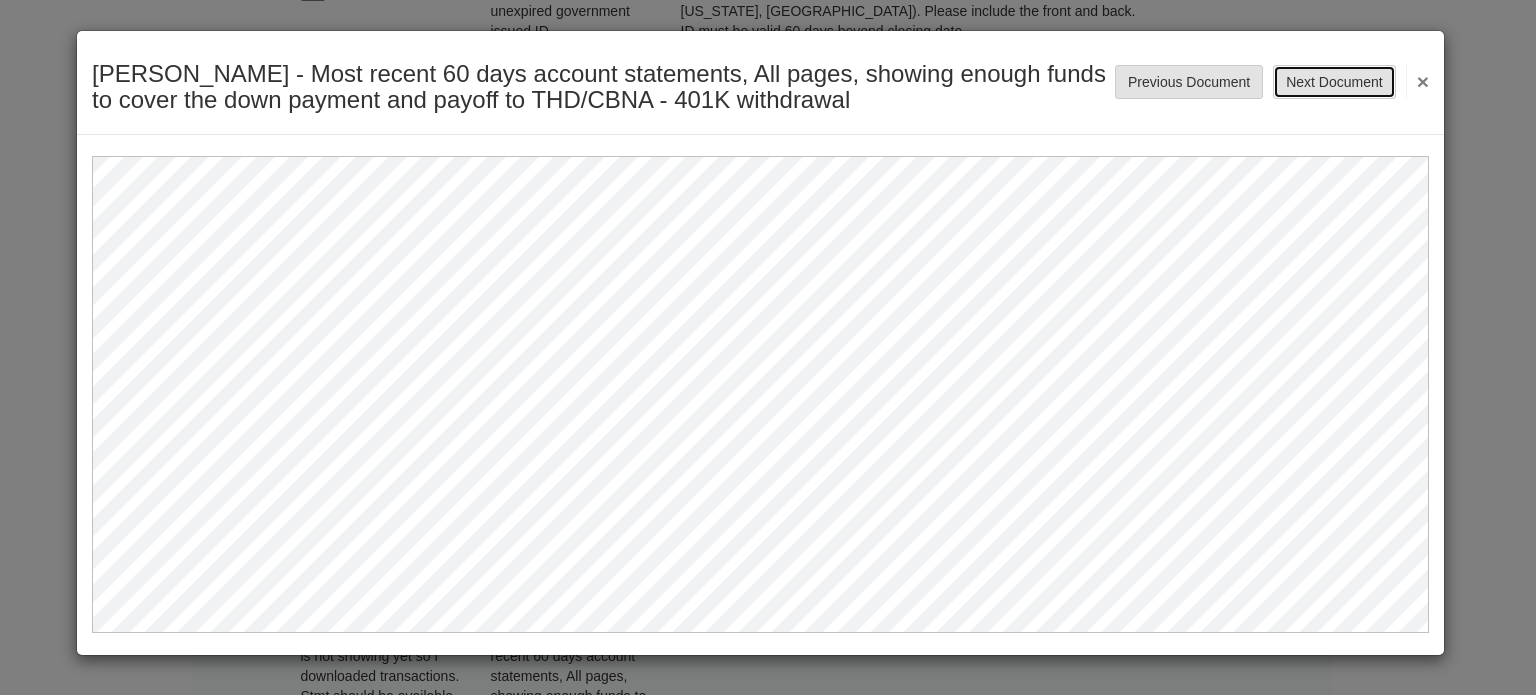 click on "Next Document" at bounding box center [1334, 82] 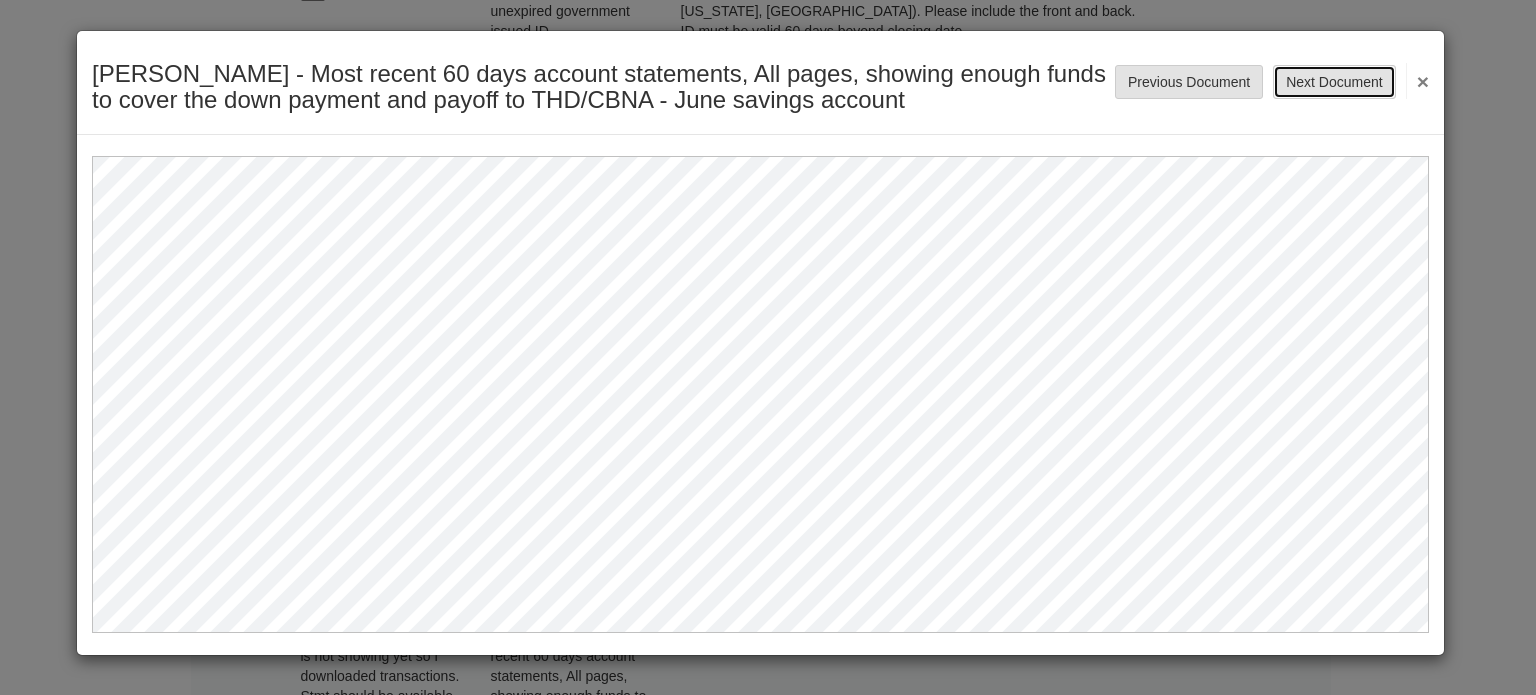 click on "Next Document" at bounding box center (1334, 82) 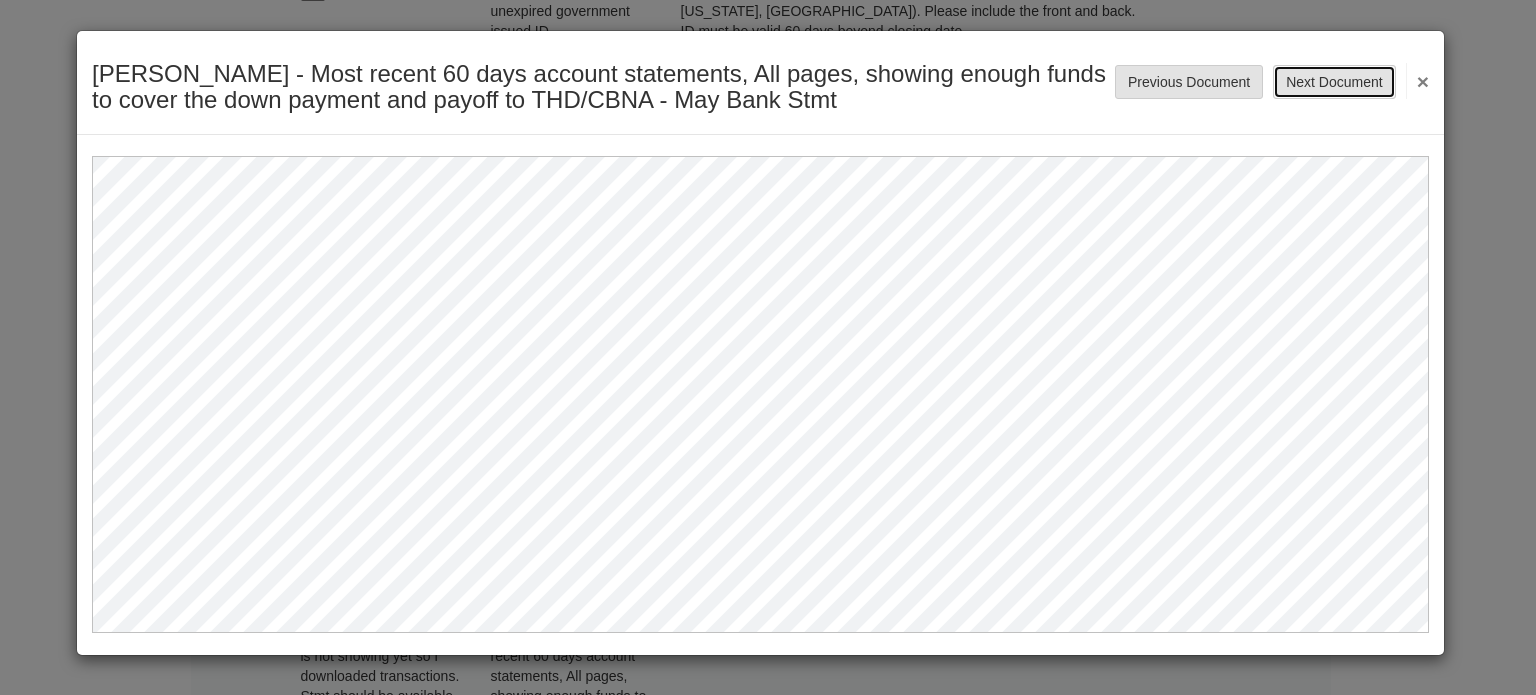 click on "Next Document" at bounding box center (1334, 82) 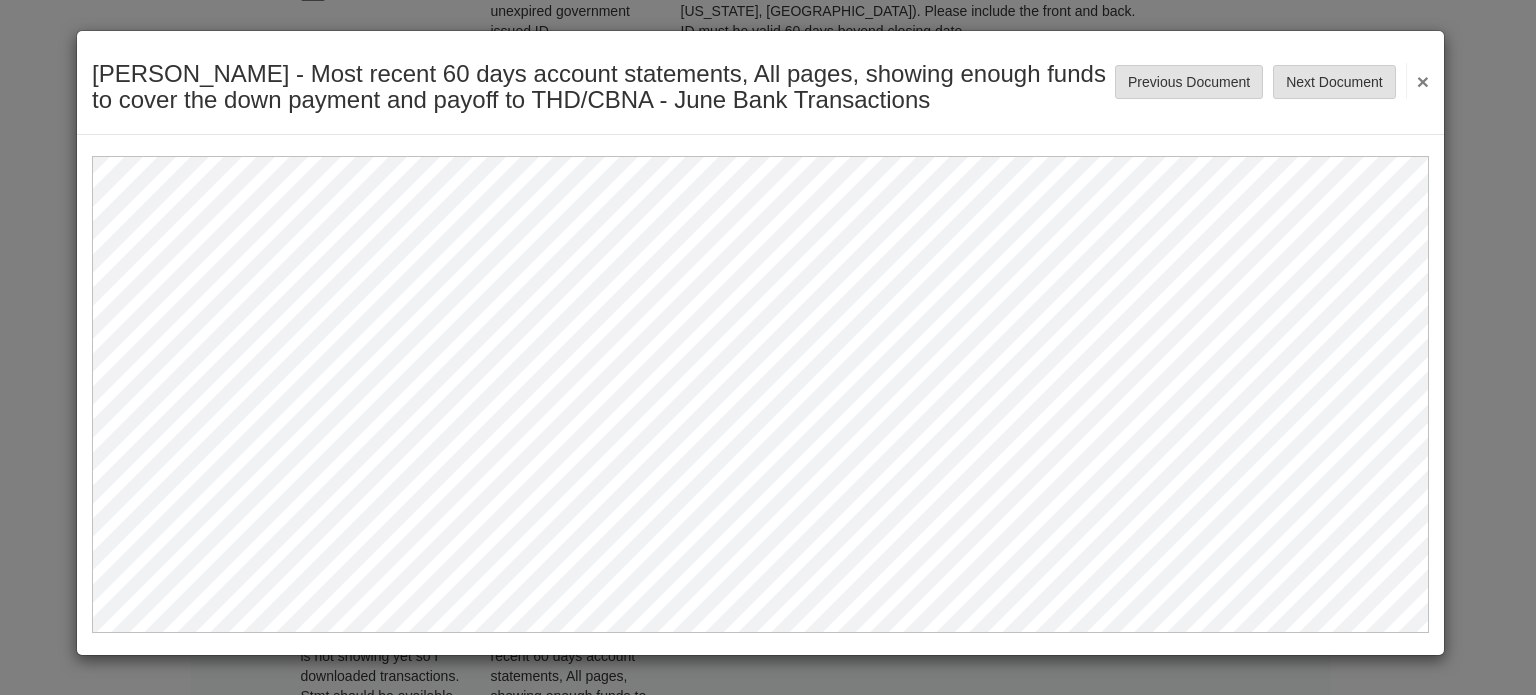 click on "×" at bounding box center (1417, 81) 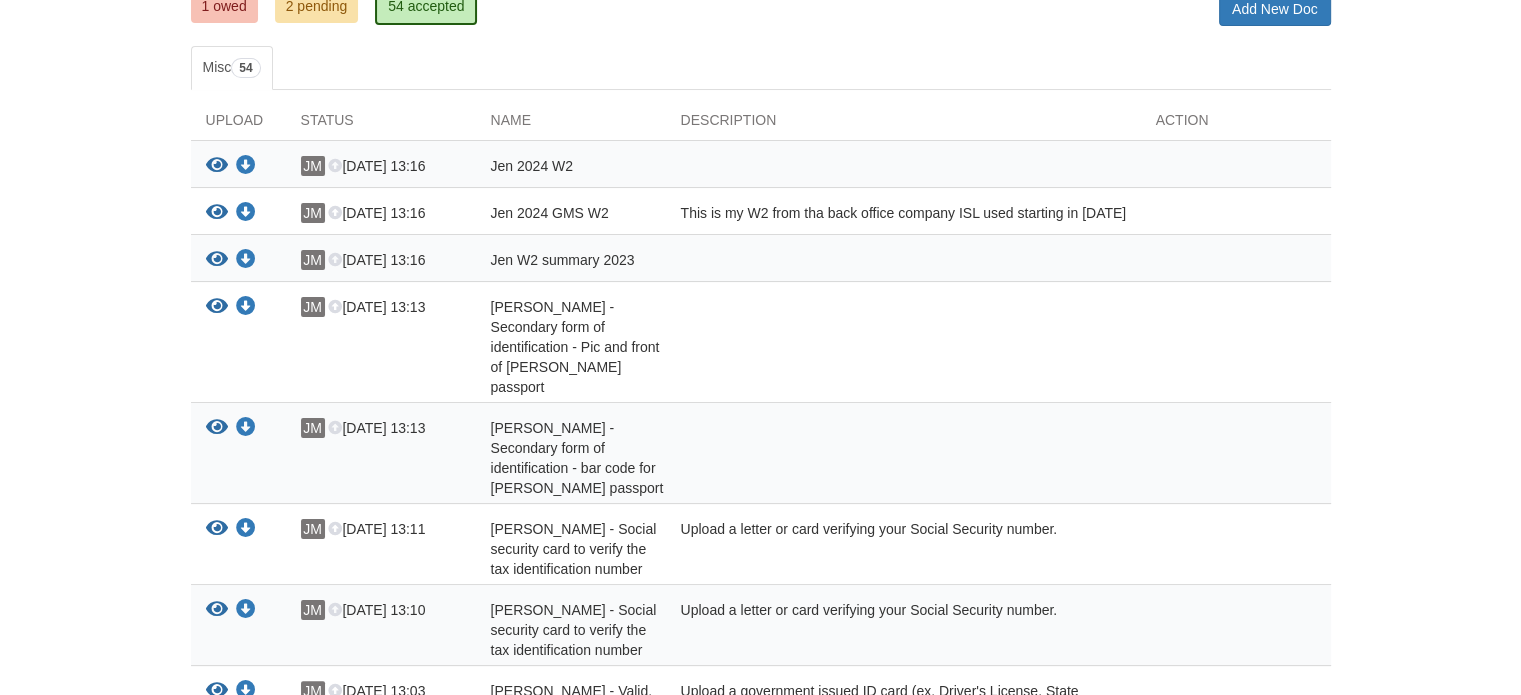scroll, scrollTop: 0, scrollLeft: 0, axis: both 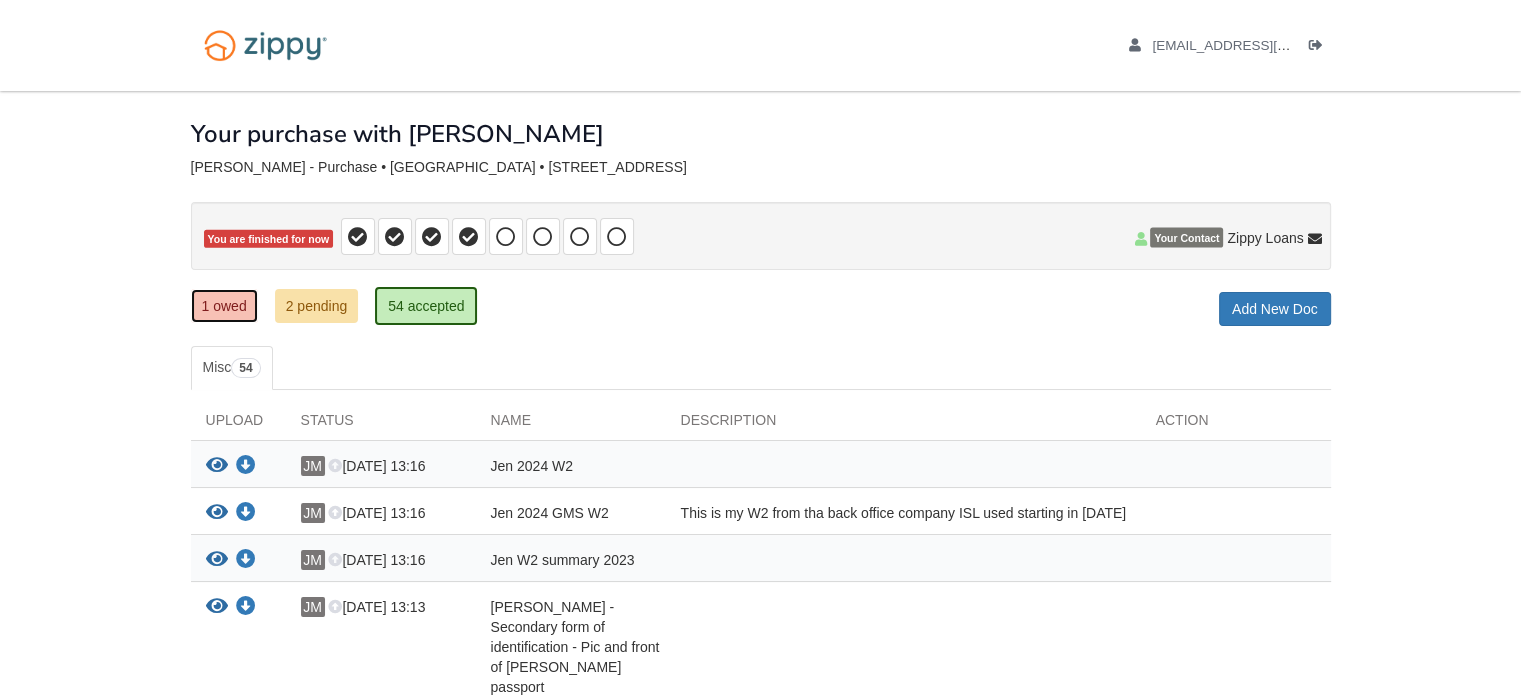 click on "1 owed" at bounding box center (224, 306) 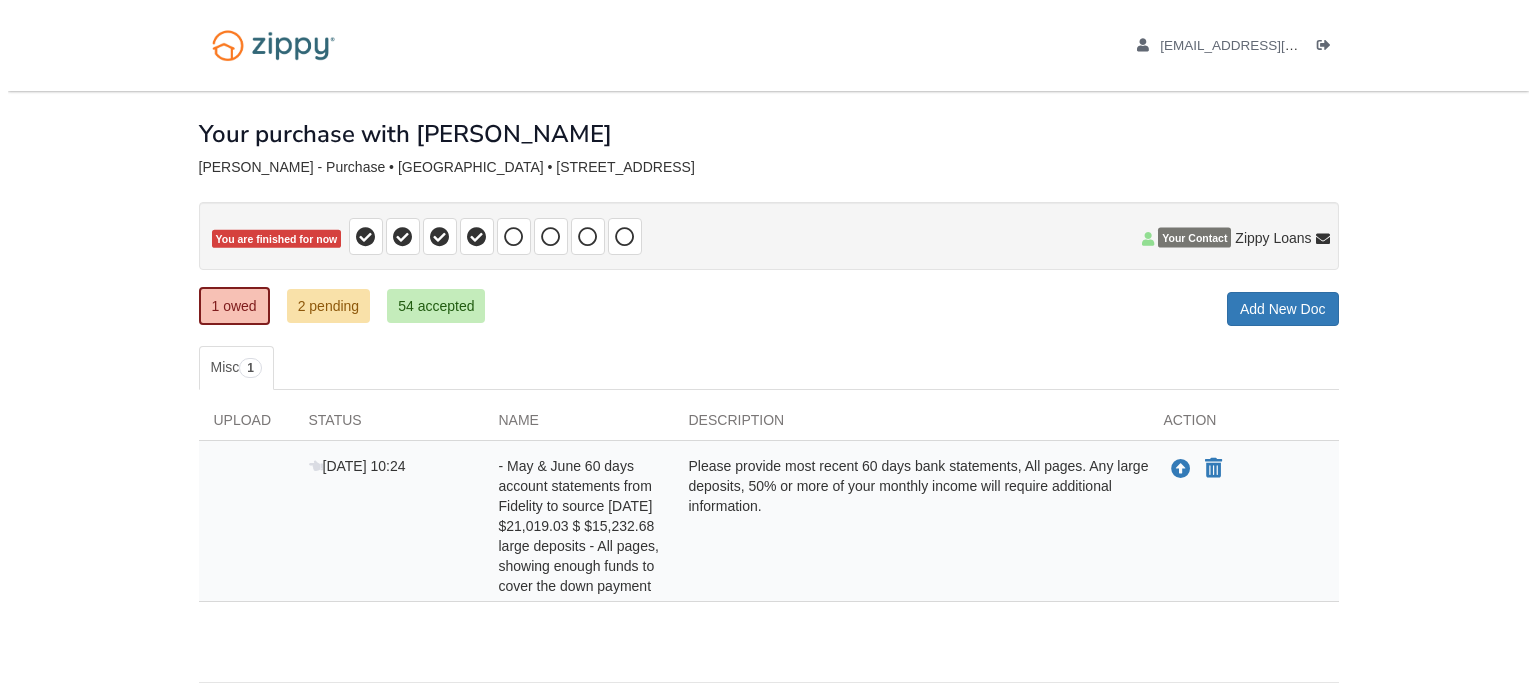 scroll, scrollTop: 0, scrollLeft: 0, axis: both 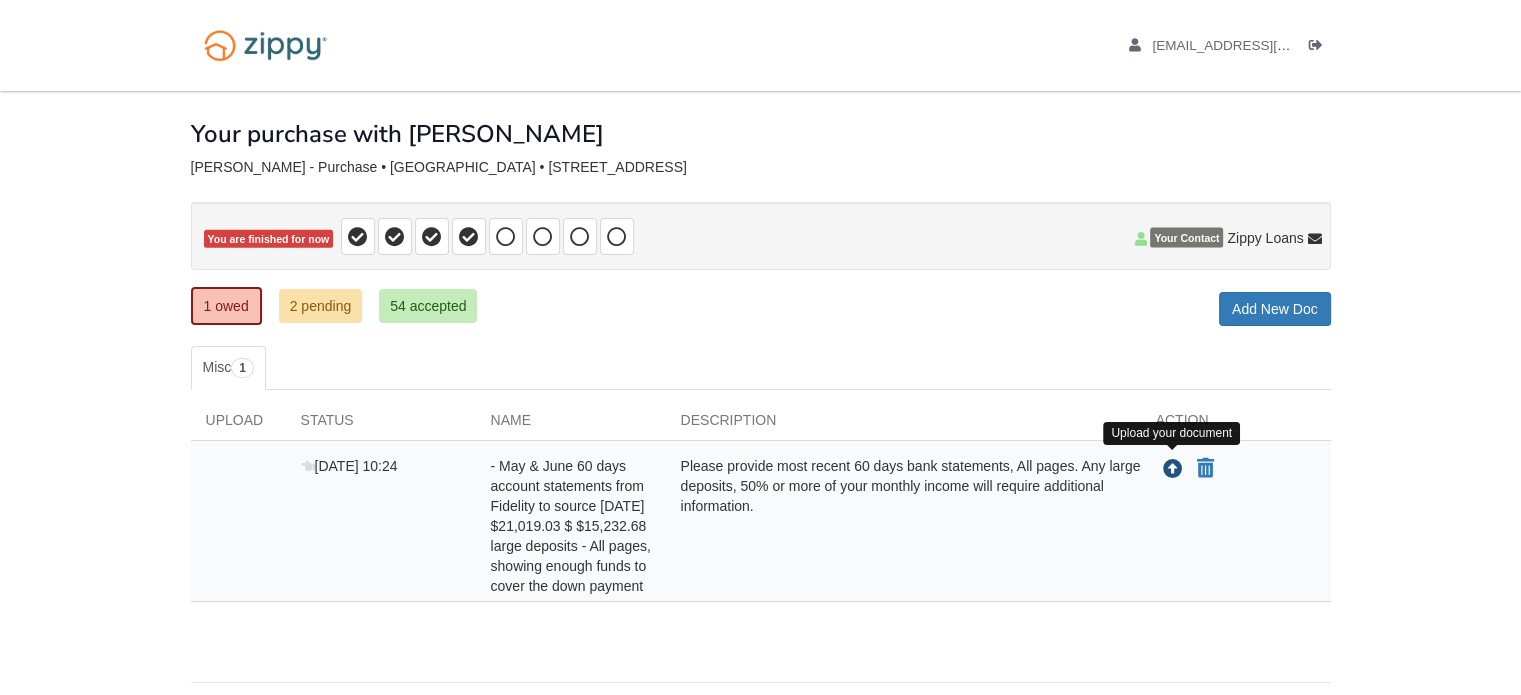 click at bounding box center [1173, 470] 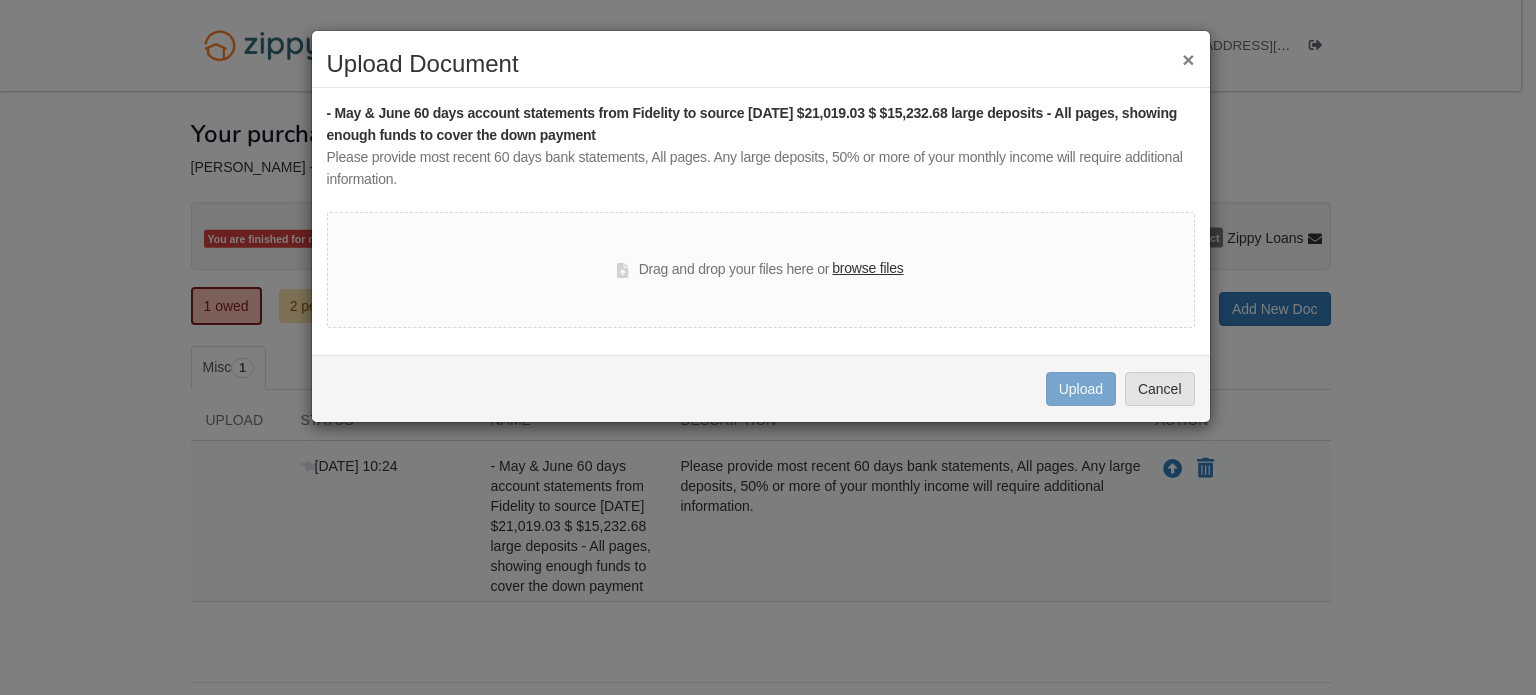 click on "browse files" at bounding box center [867, 269] 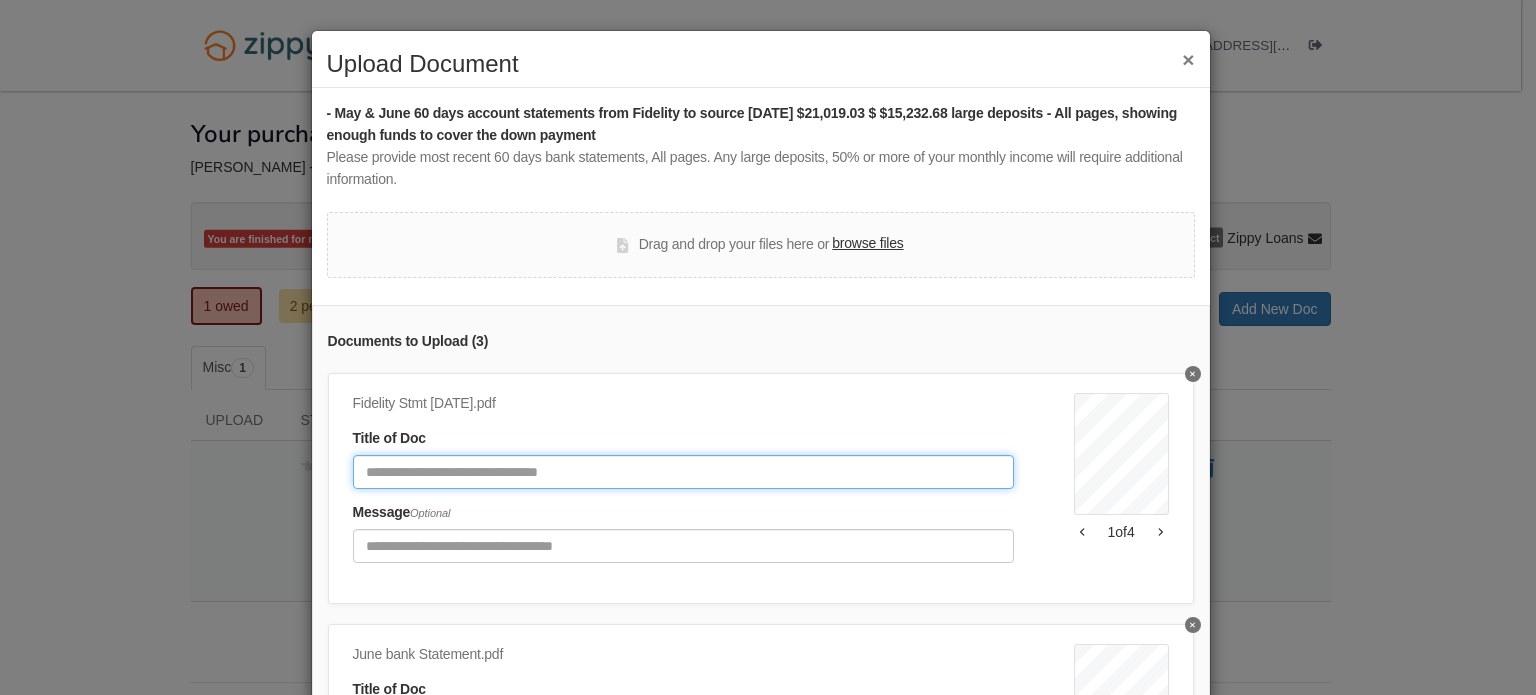 click 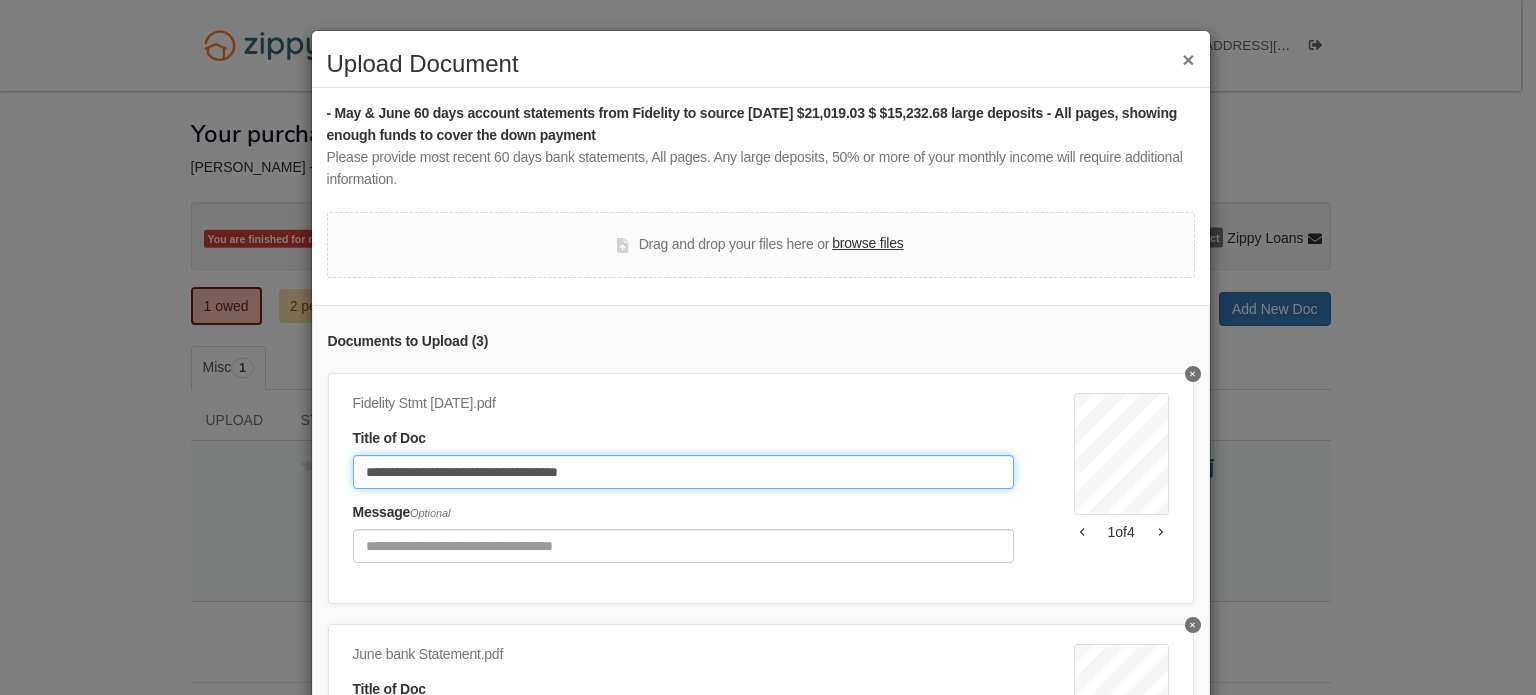 click on "**********" 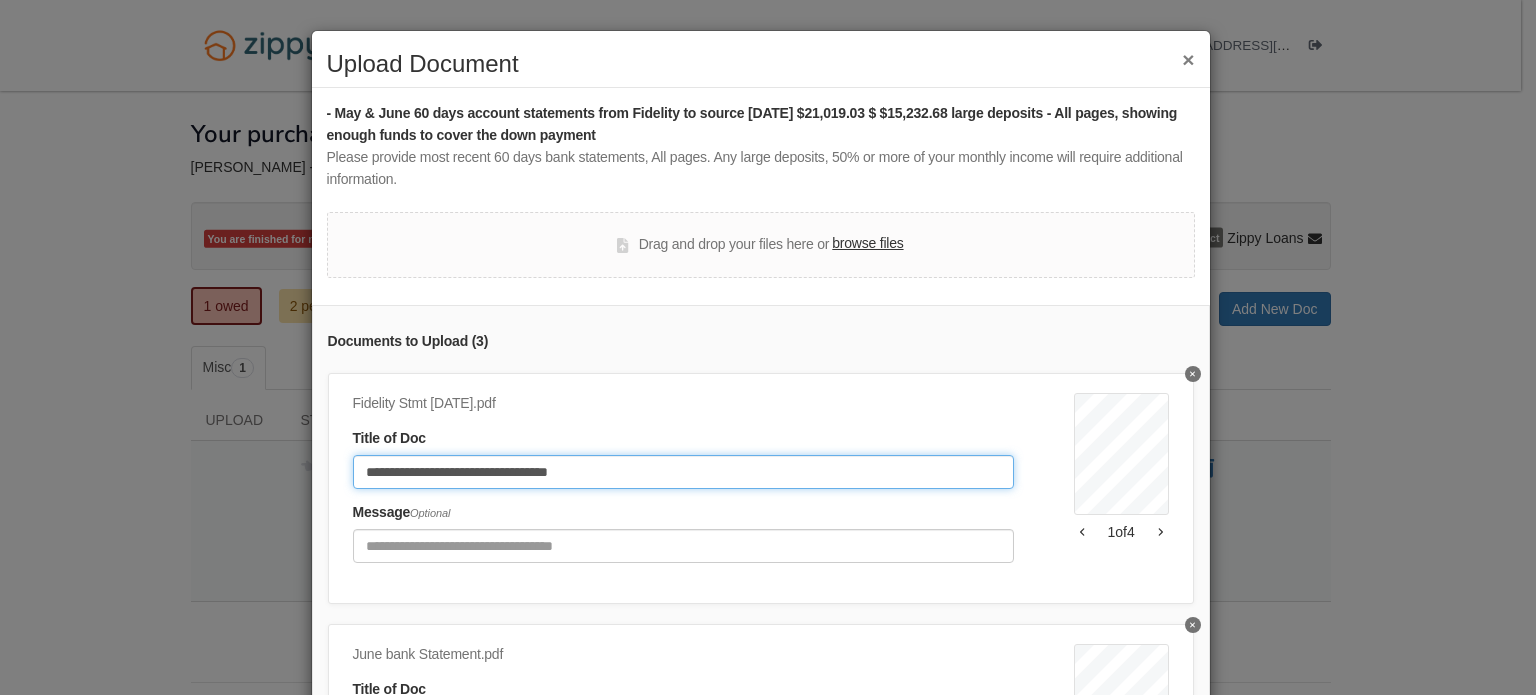click on "**********" 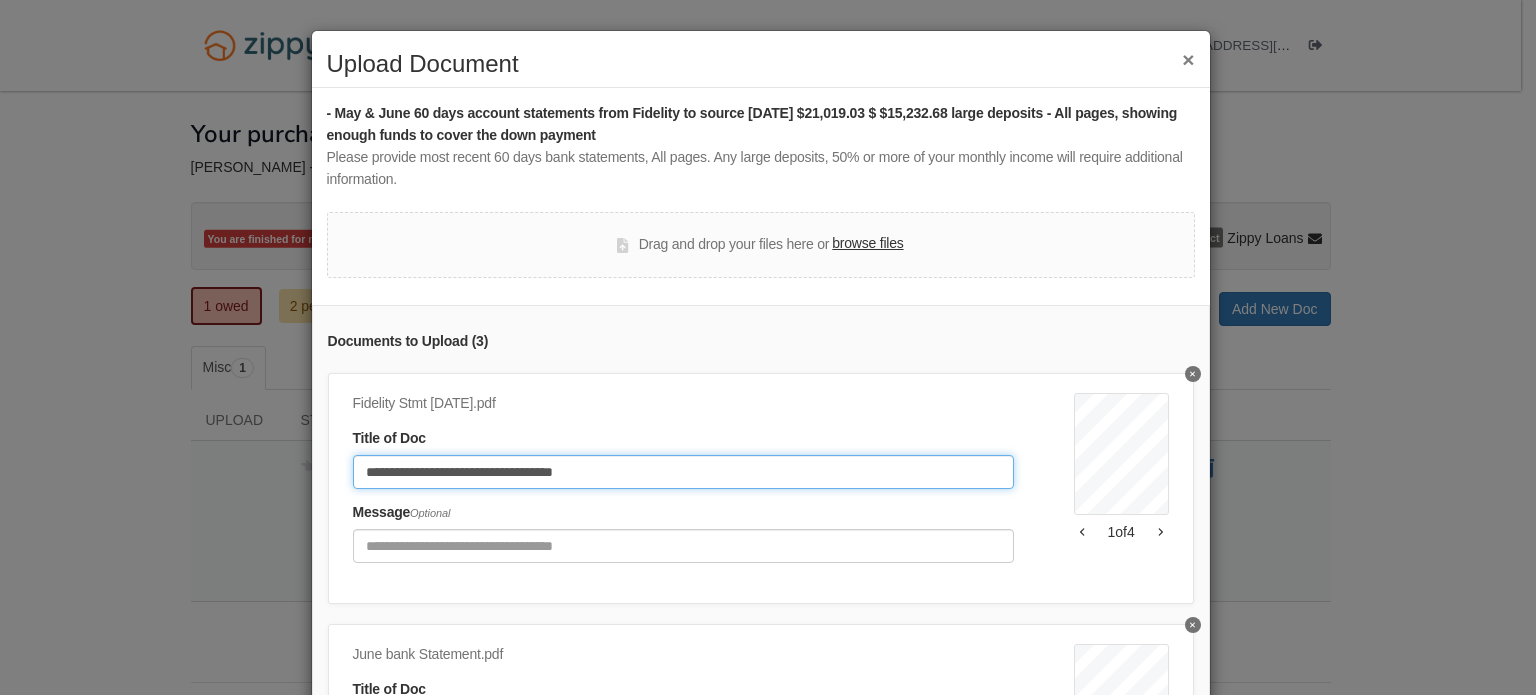 click on "**********" 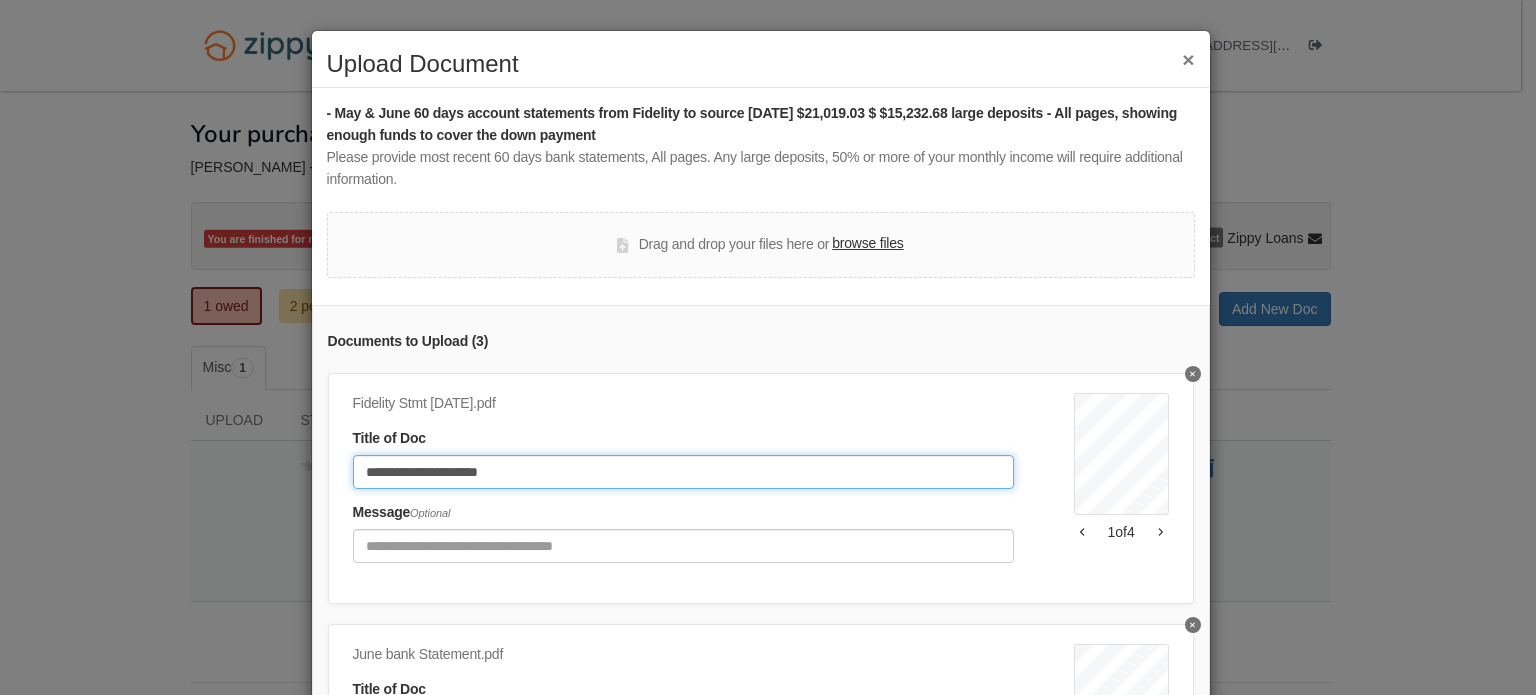 type on "**********" 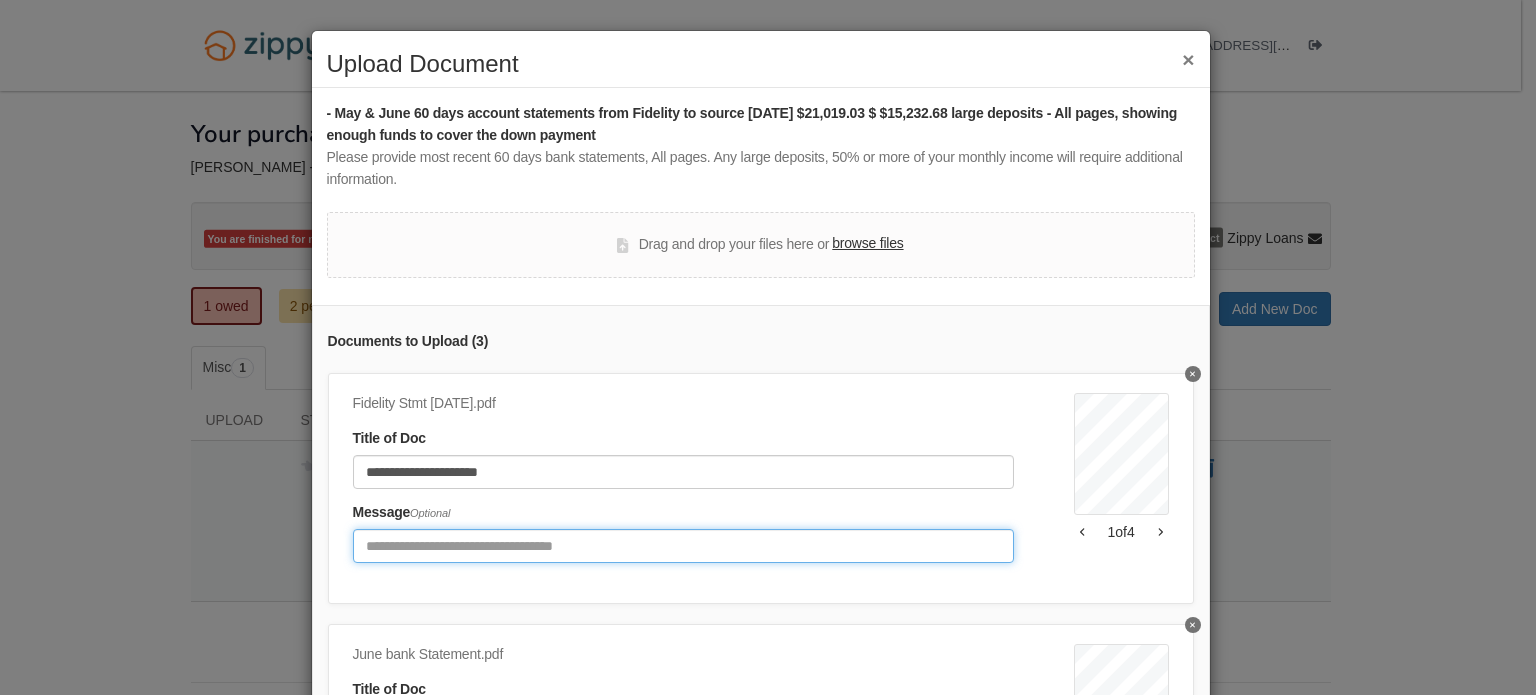 drag, startPoint x: 423, startPoint y: 545, endPoint x: 425, endPoint y: 535, distance: 10.198039 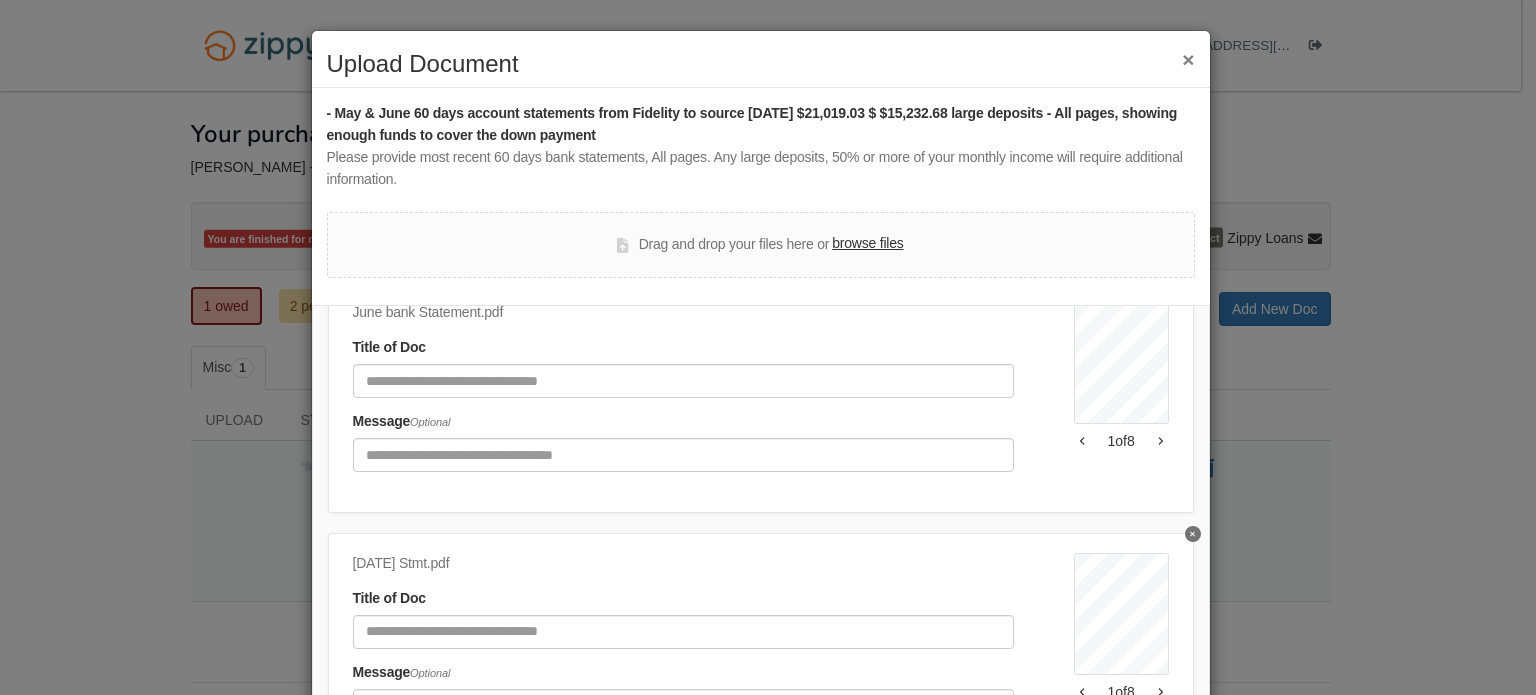 scroll, scrollTop: 360, scrollLeft: 0, axis: vertical 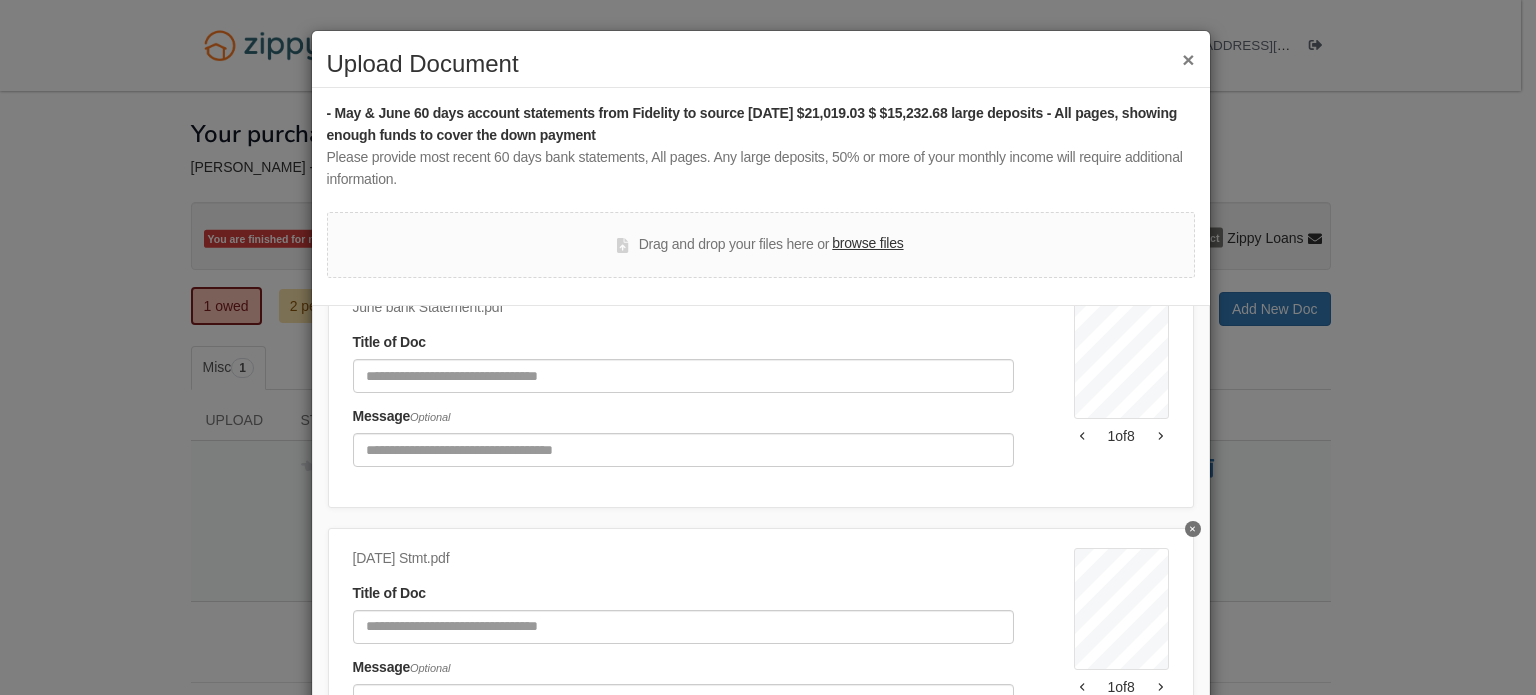 type on "**********" 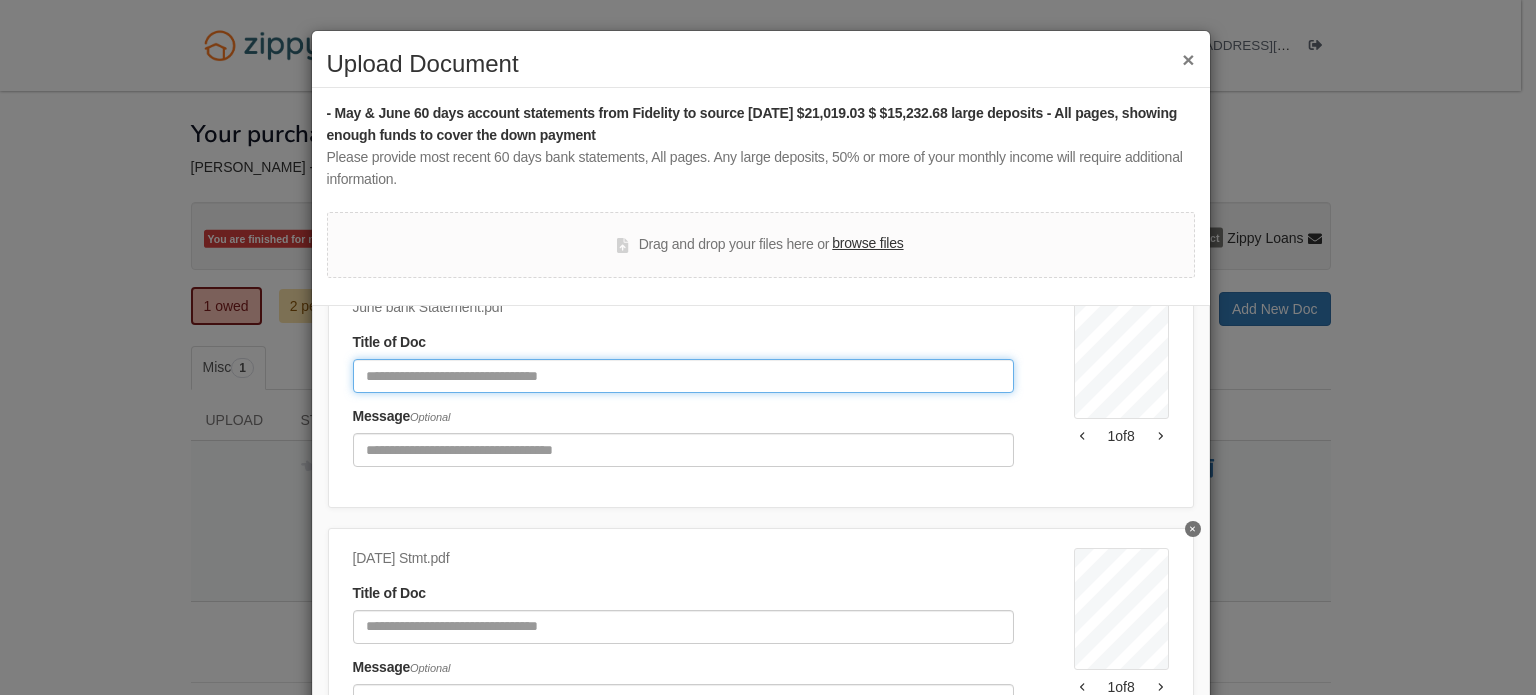 click 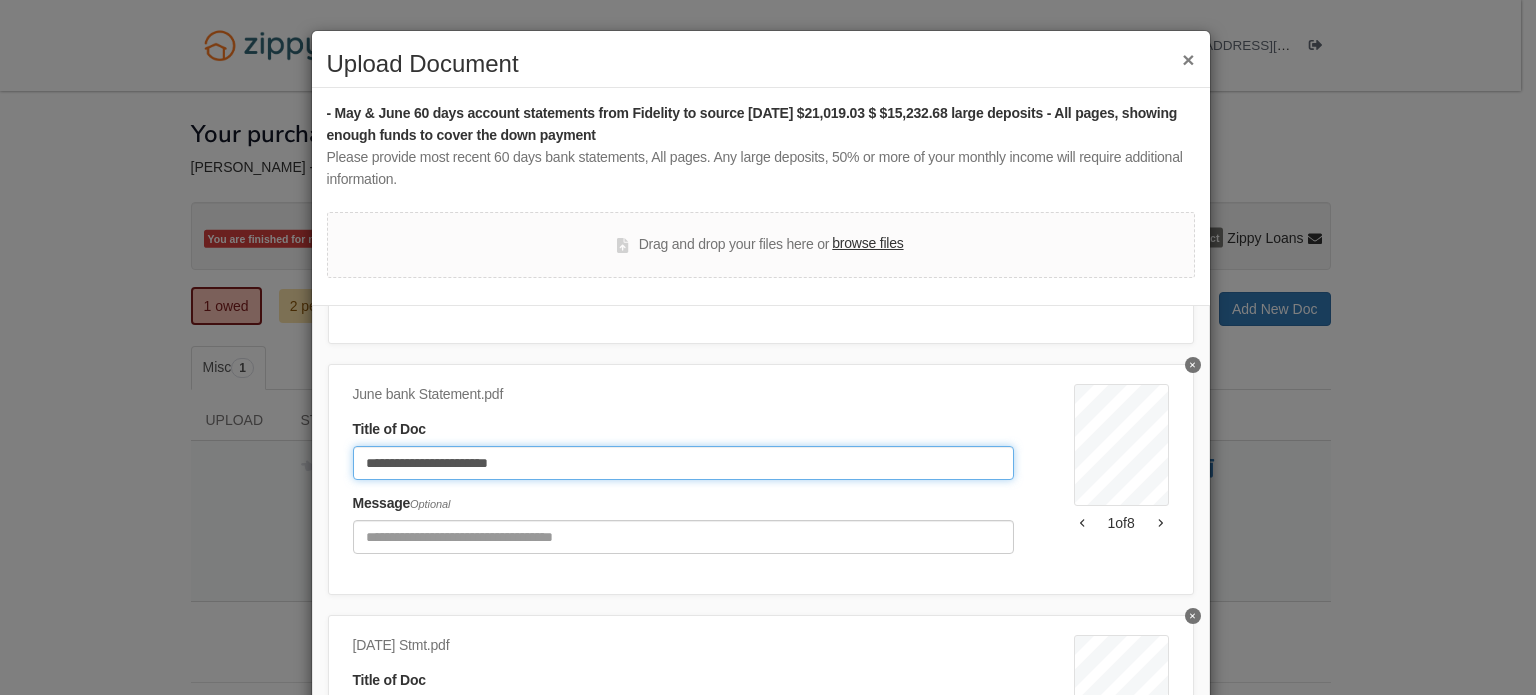 type on "**********" 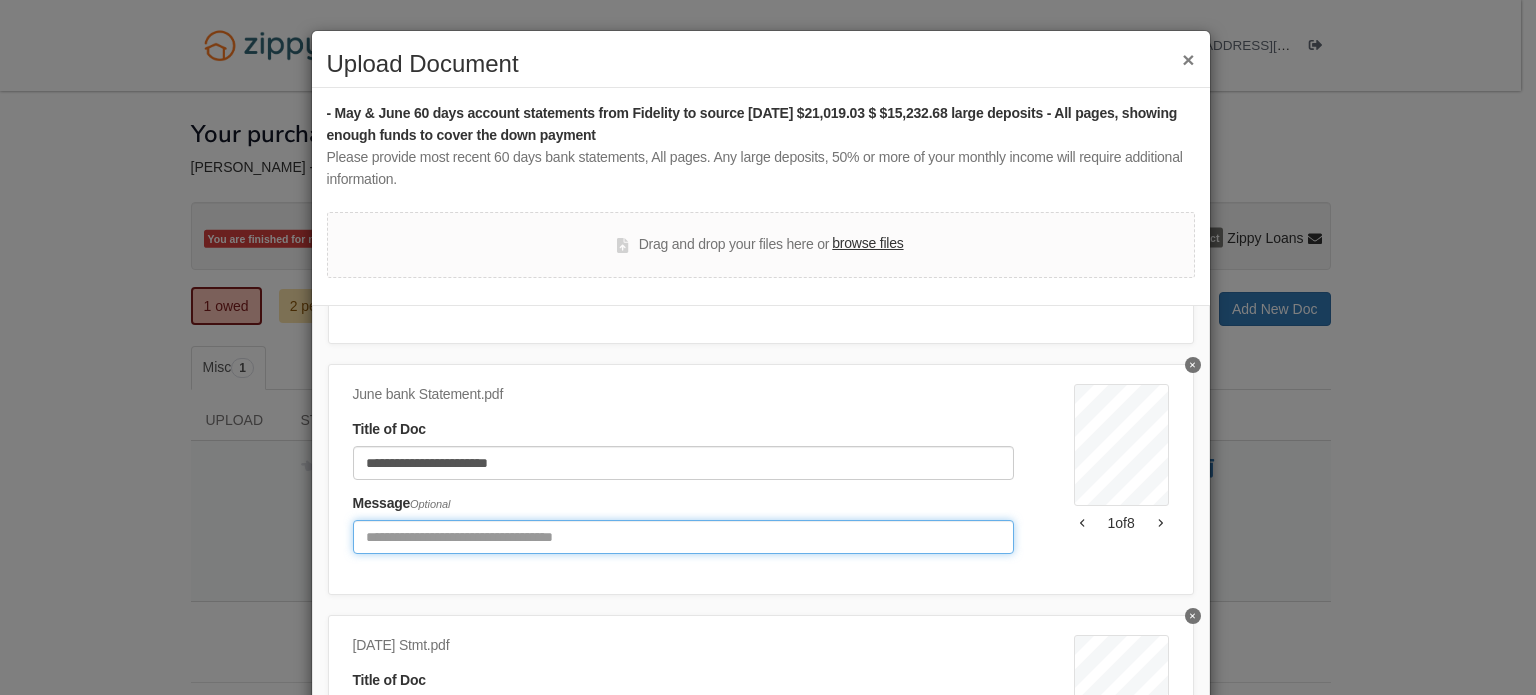 click at bounding box center (683, 537) 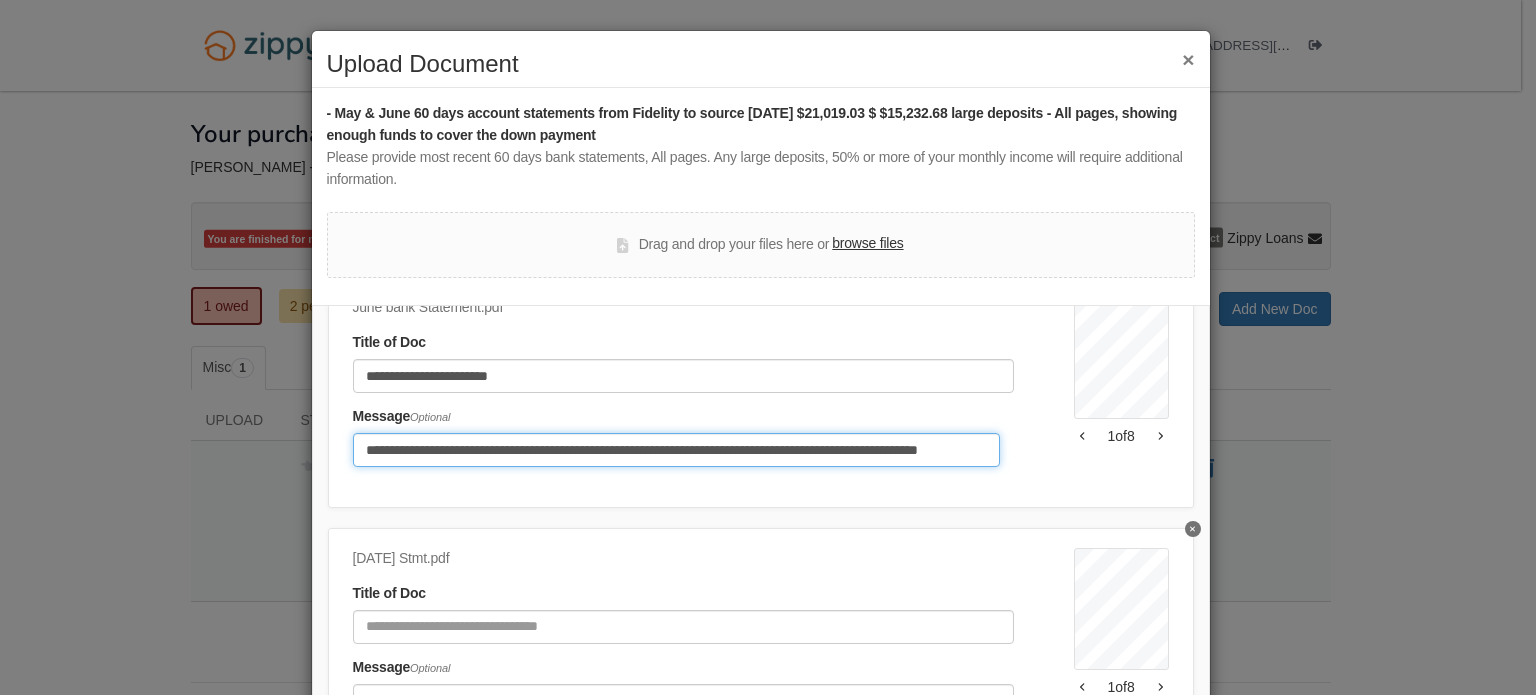 scroll, scrollTop: 0, scrollLeft: 103, axis: horizontal 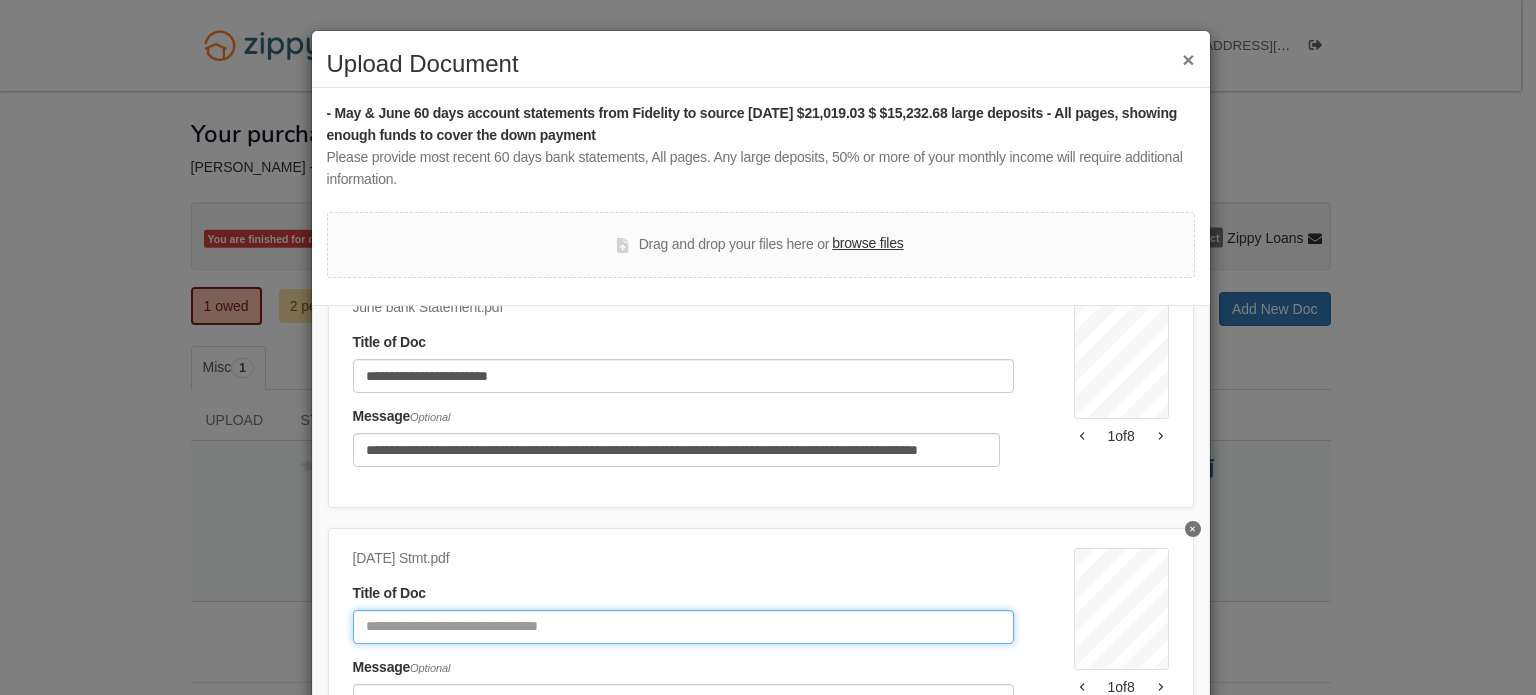 click 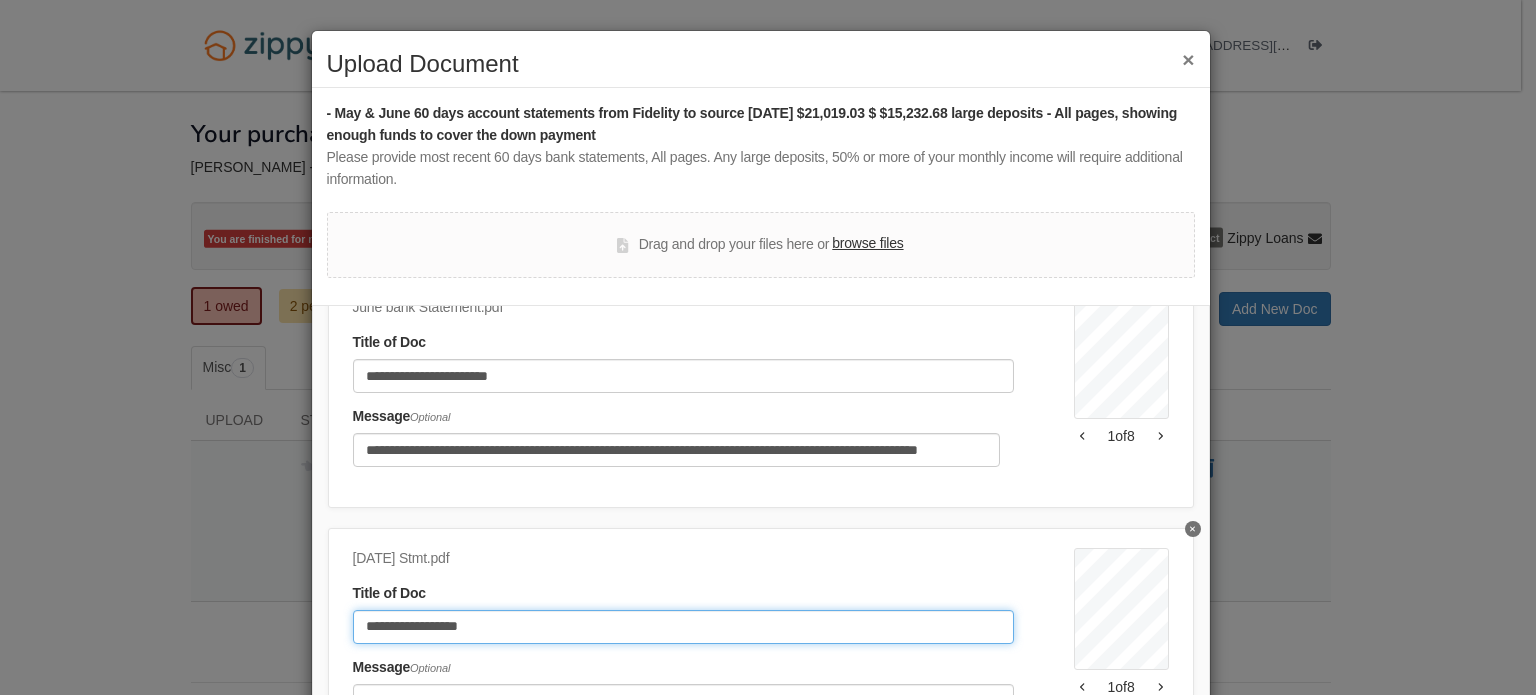type on "**********" 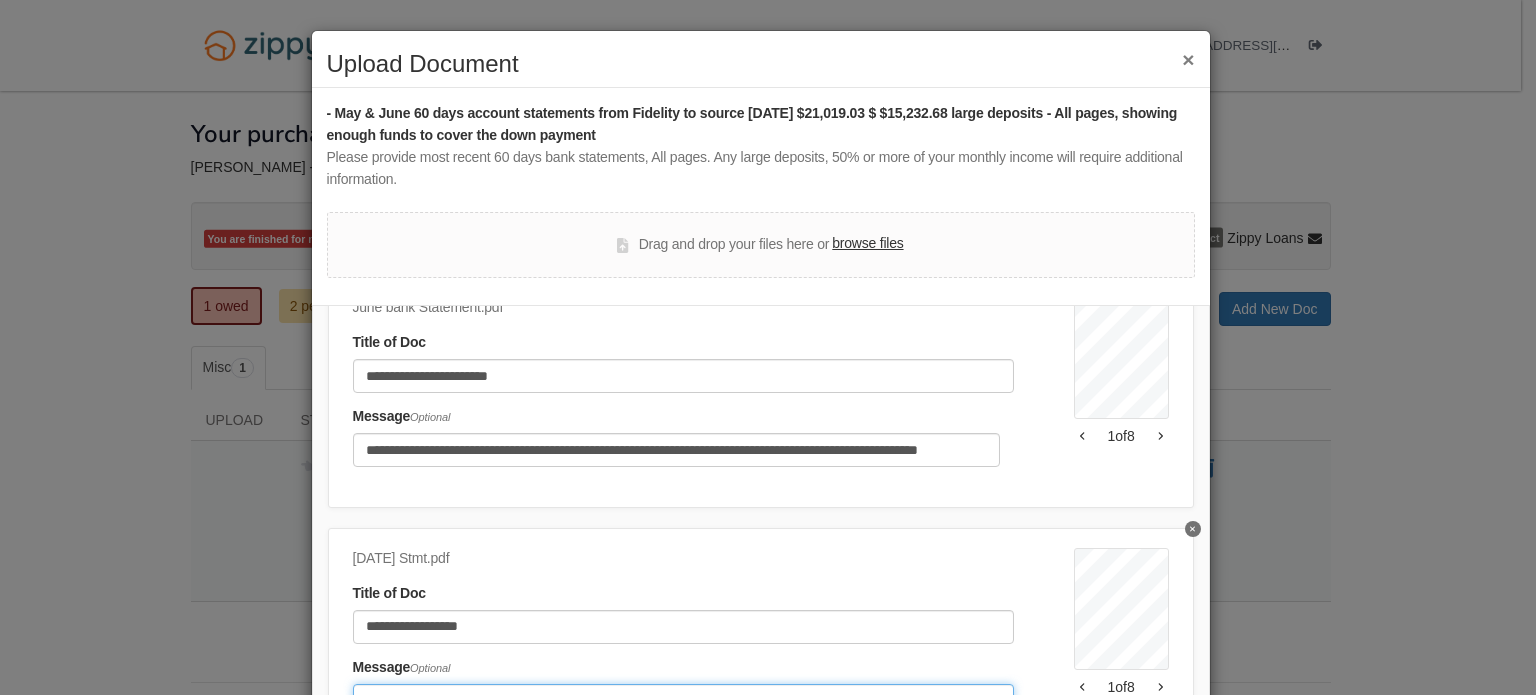 scroll, scrollTop: 8, scrollLeft: 0, axis: vertical 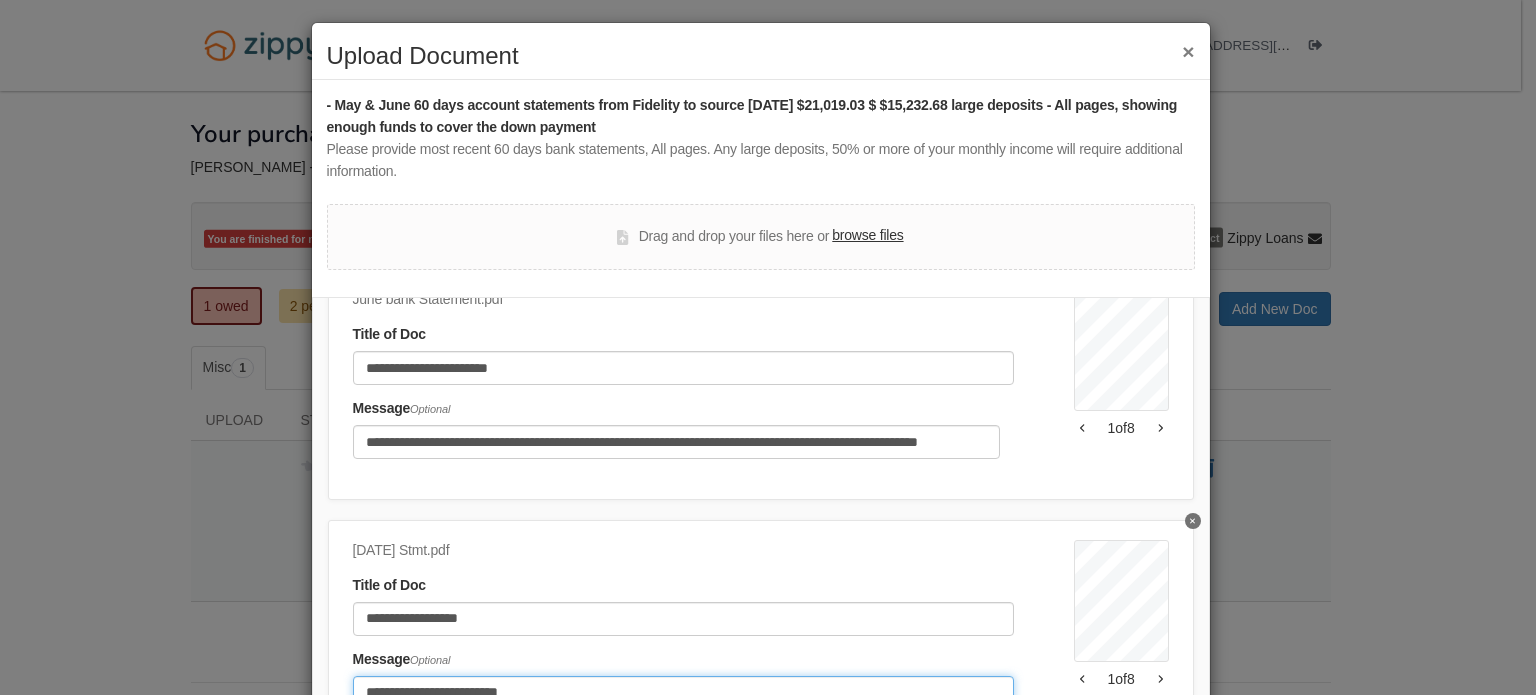 type on "**********" 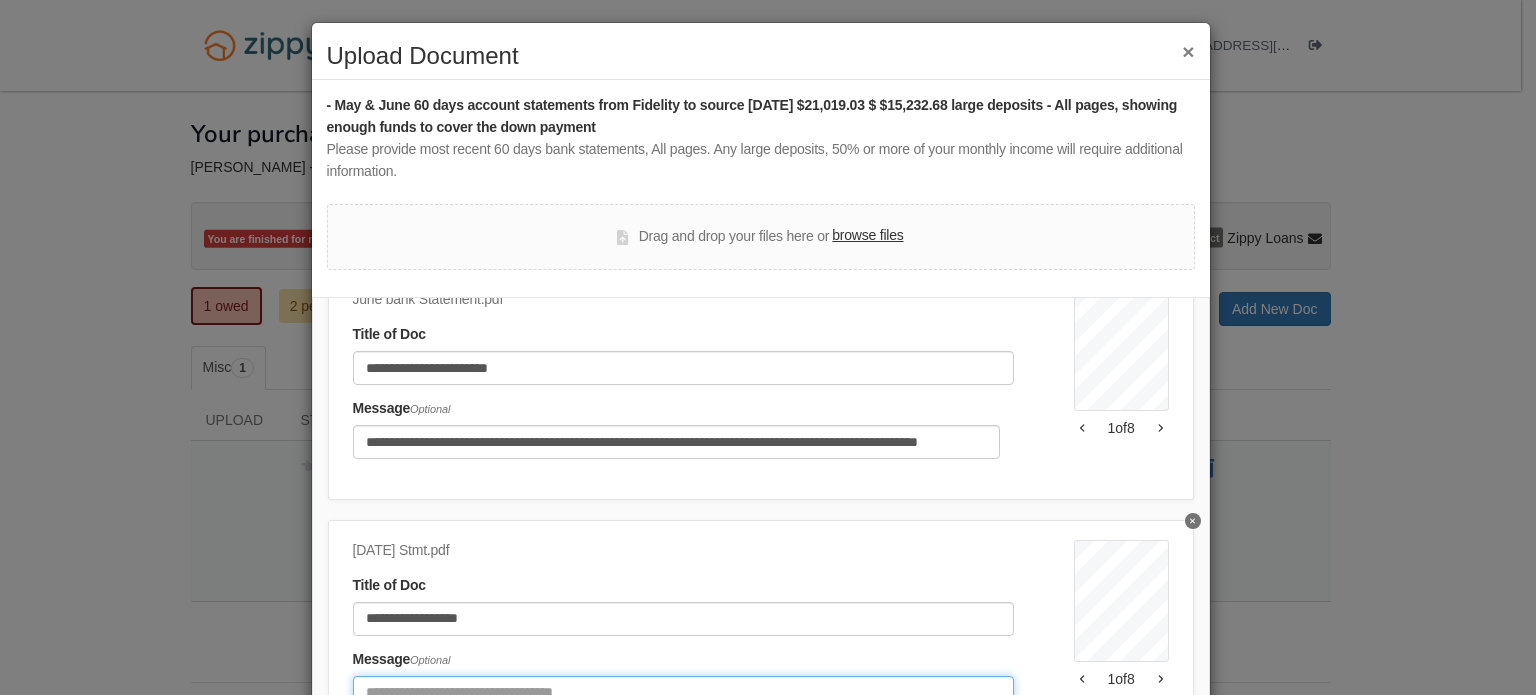 type 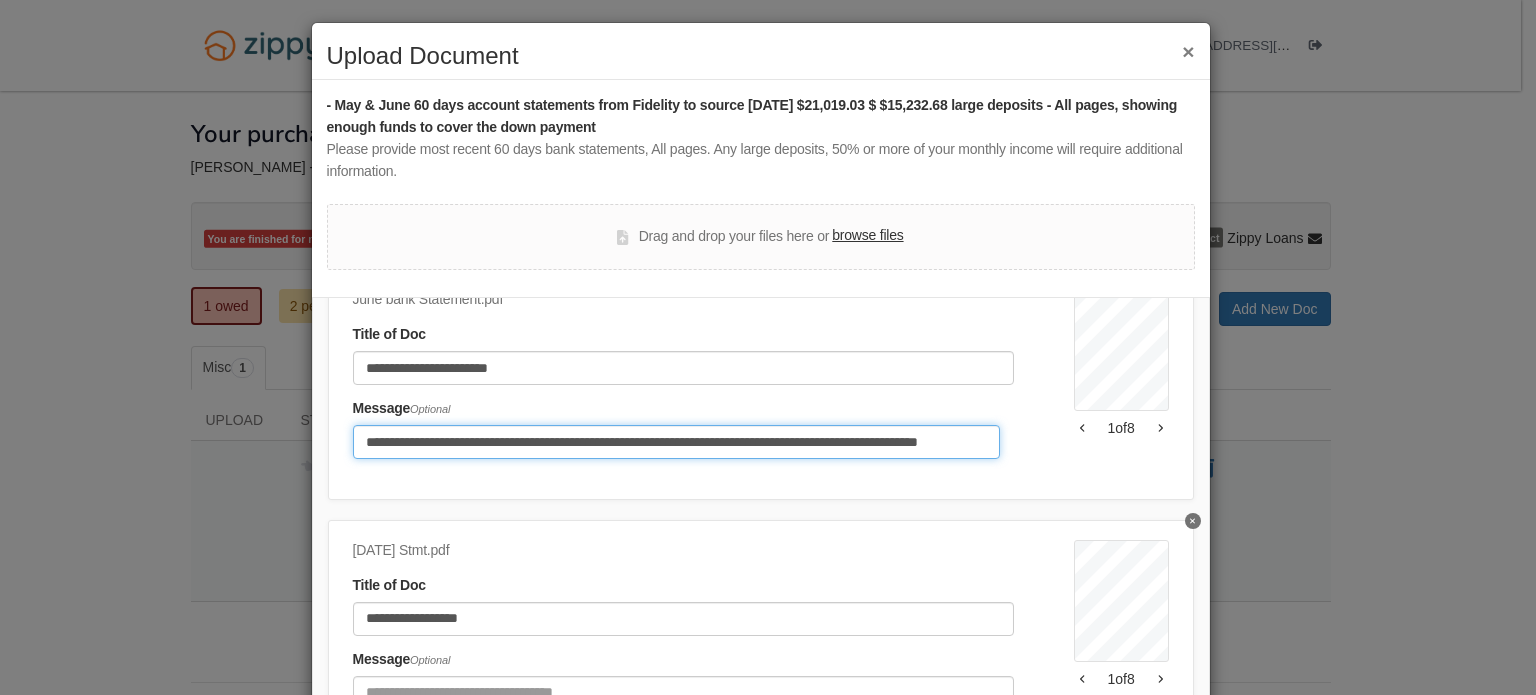 click on "**********" at bounding box center (676, 442) 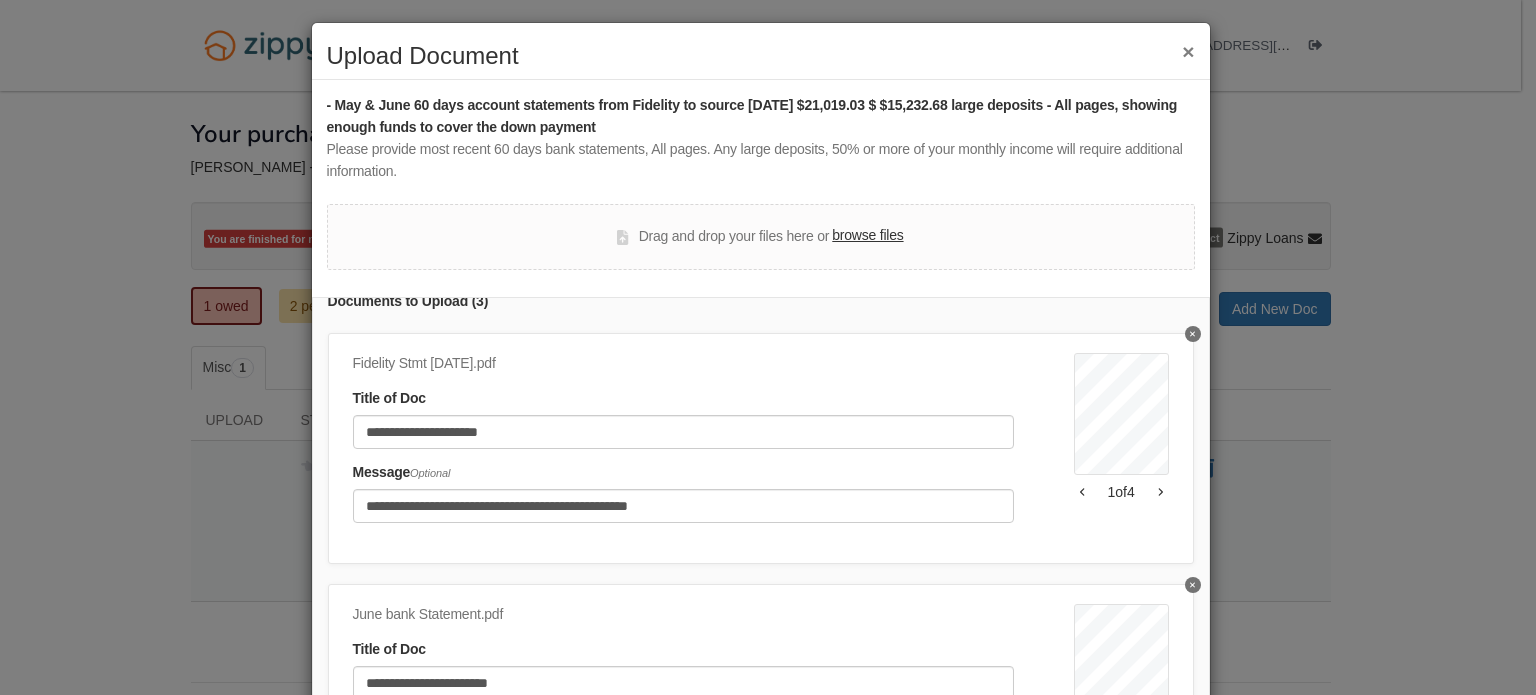 scroll, scrollTop: 0, scrollLeft: 0, axis: both 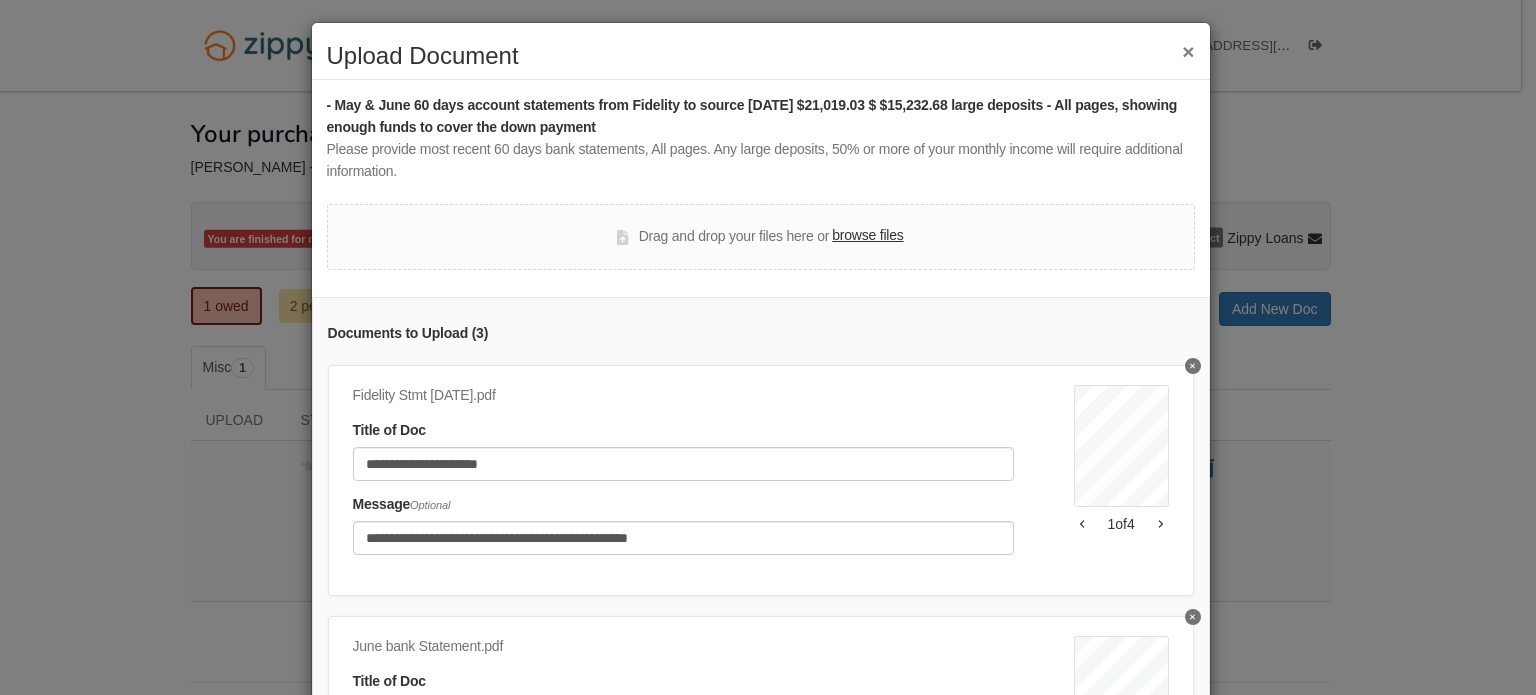 type on "**********" 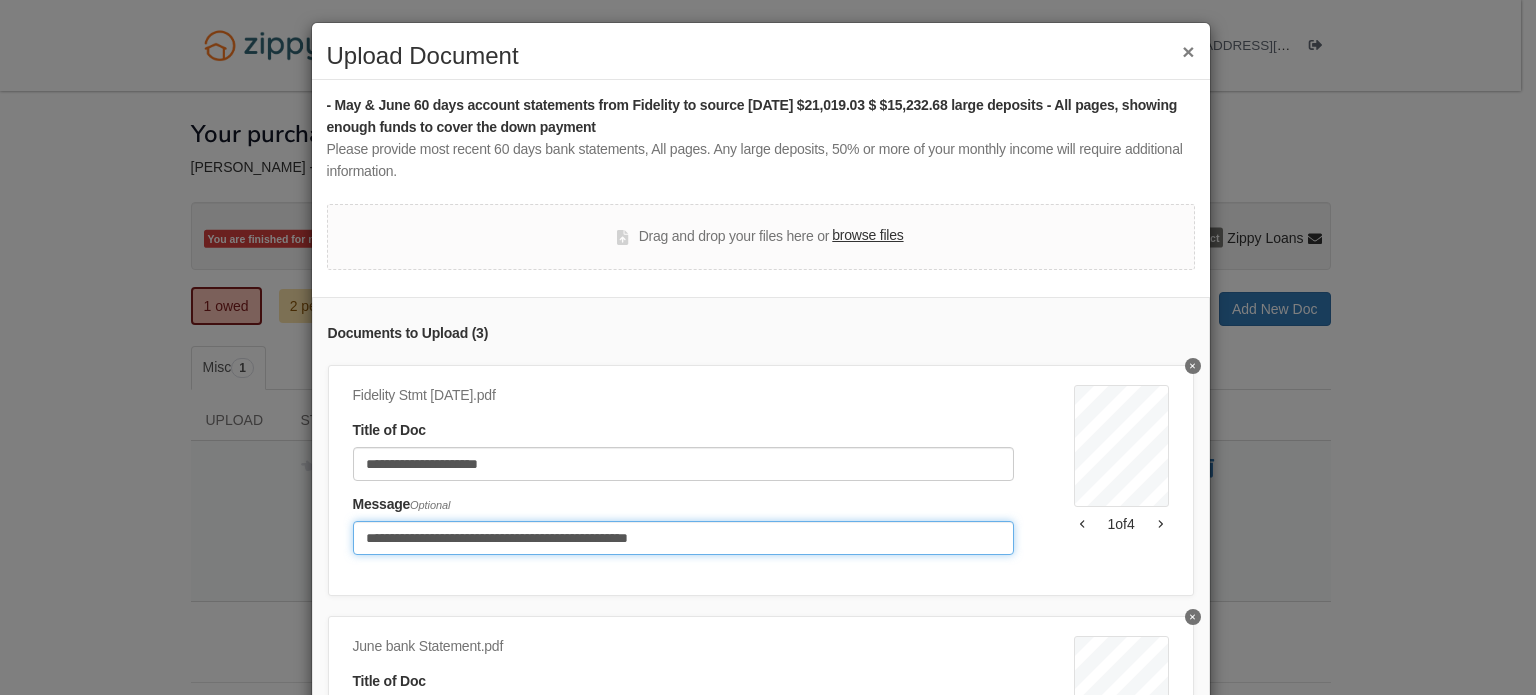 click on "**********" at bounding box center (683, 538) 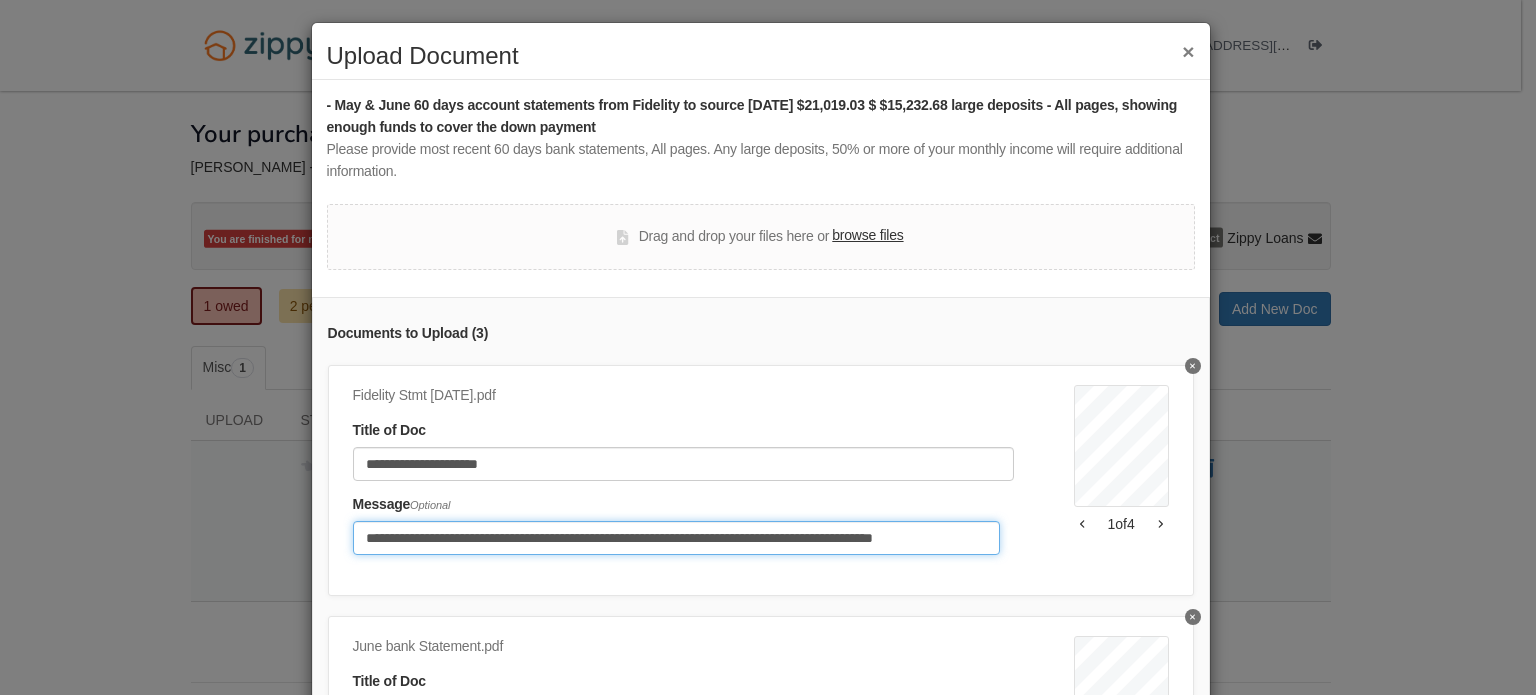 scroll, scrollTop: 0, scrollLeft: 26, axis: horizontal 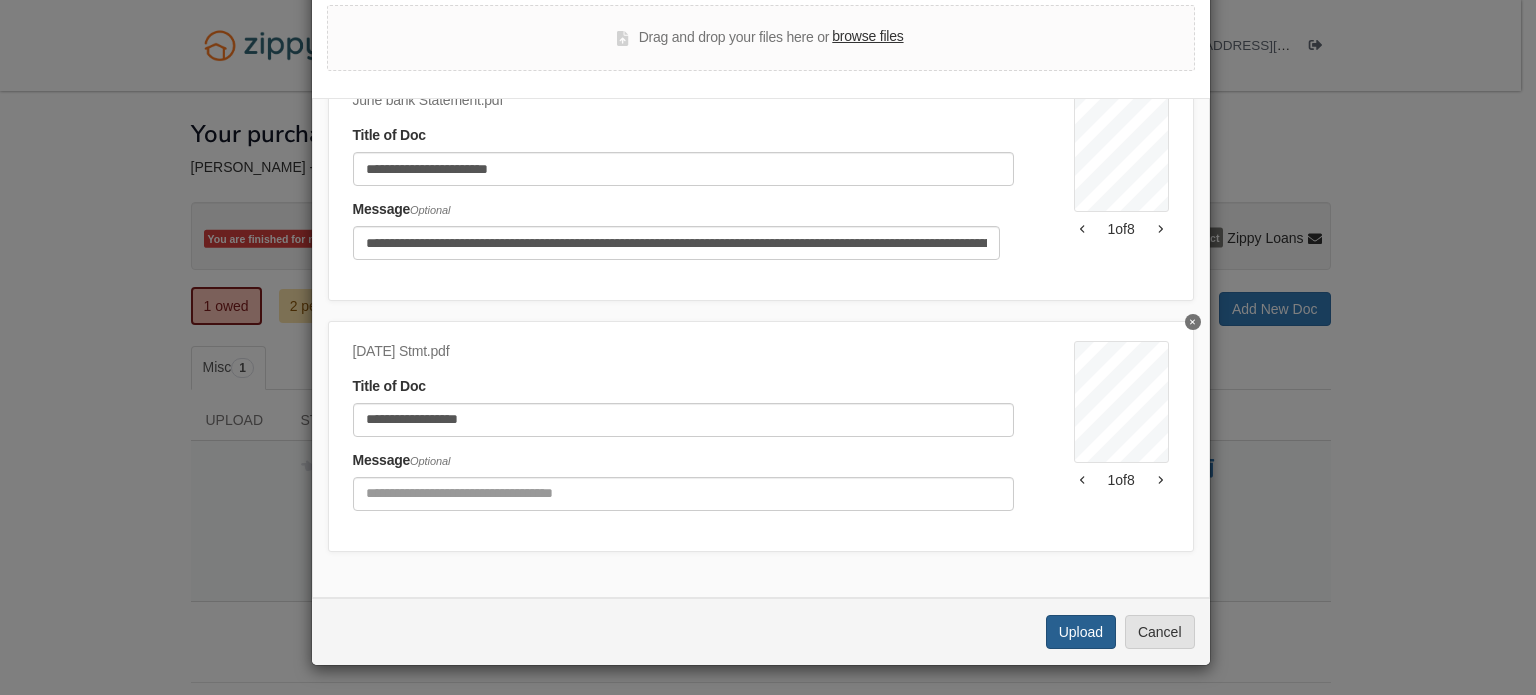 type on "**********" 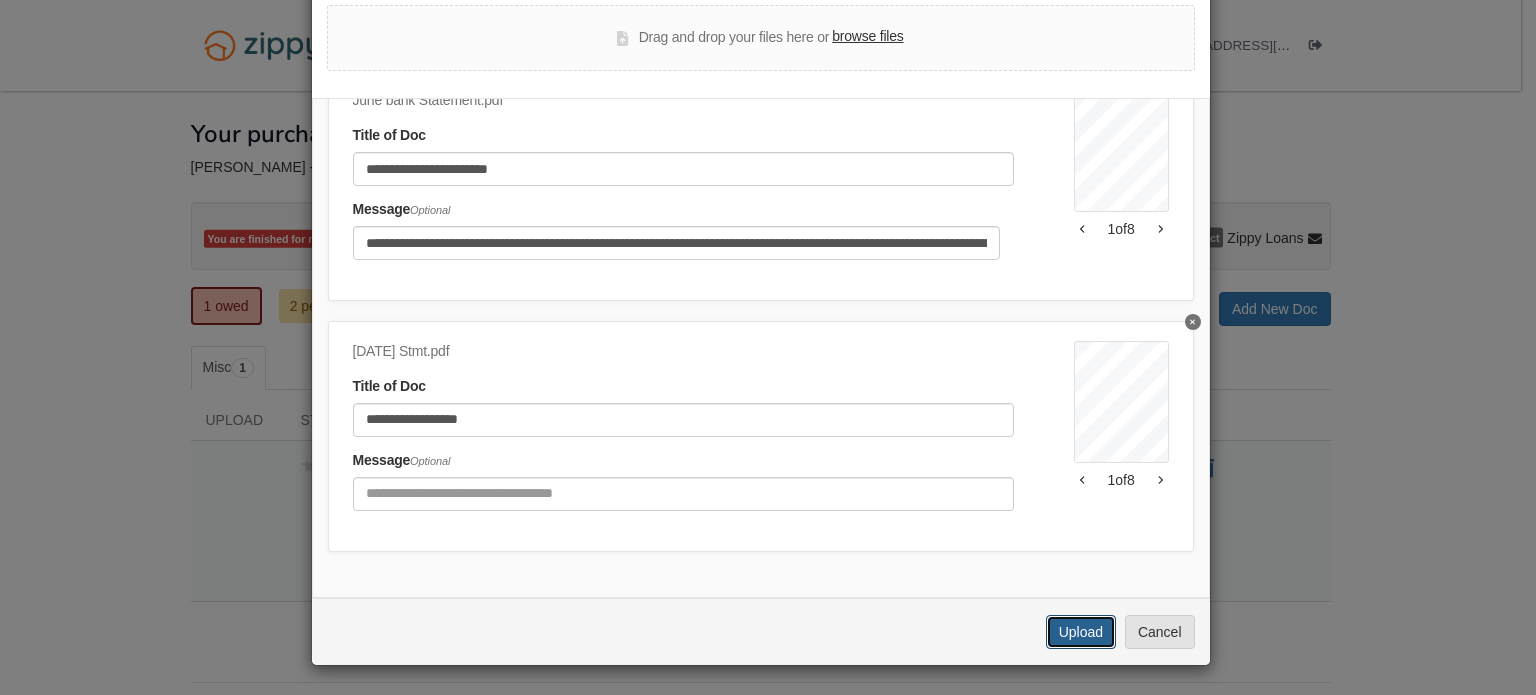 scroll, scrollTop: 0, scrollLeft: 0, axis: both 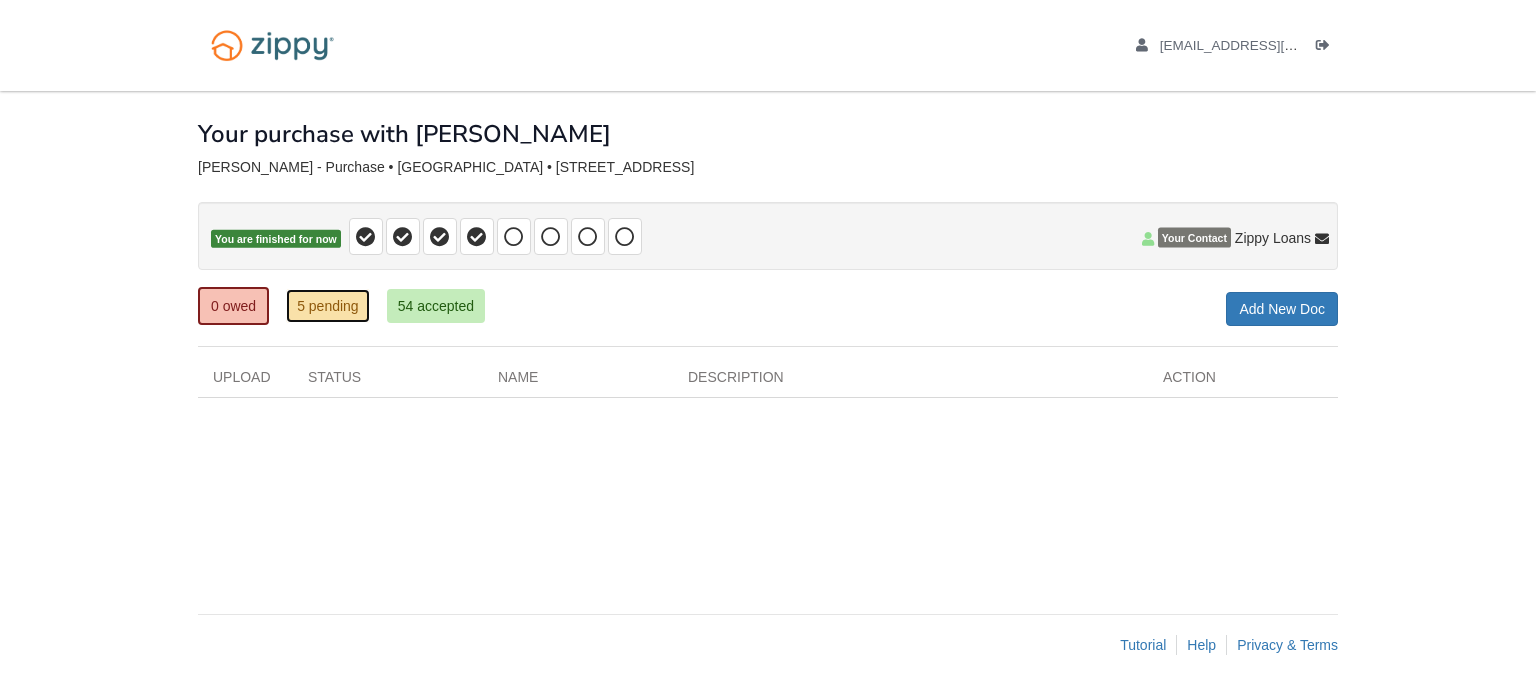 click on "5 pending" at bounding box center (328, 306) 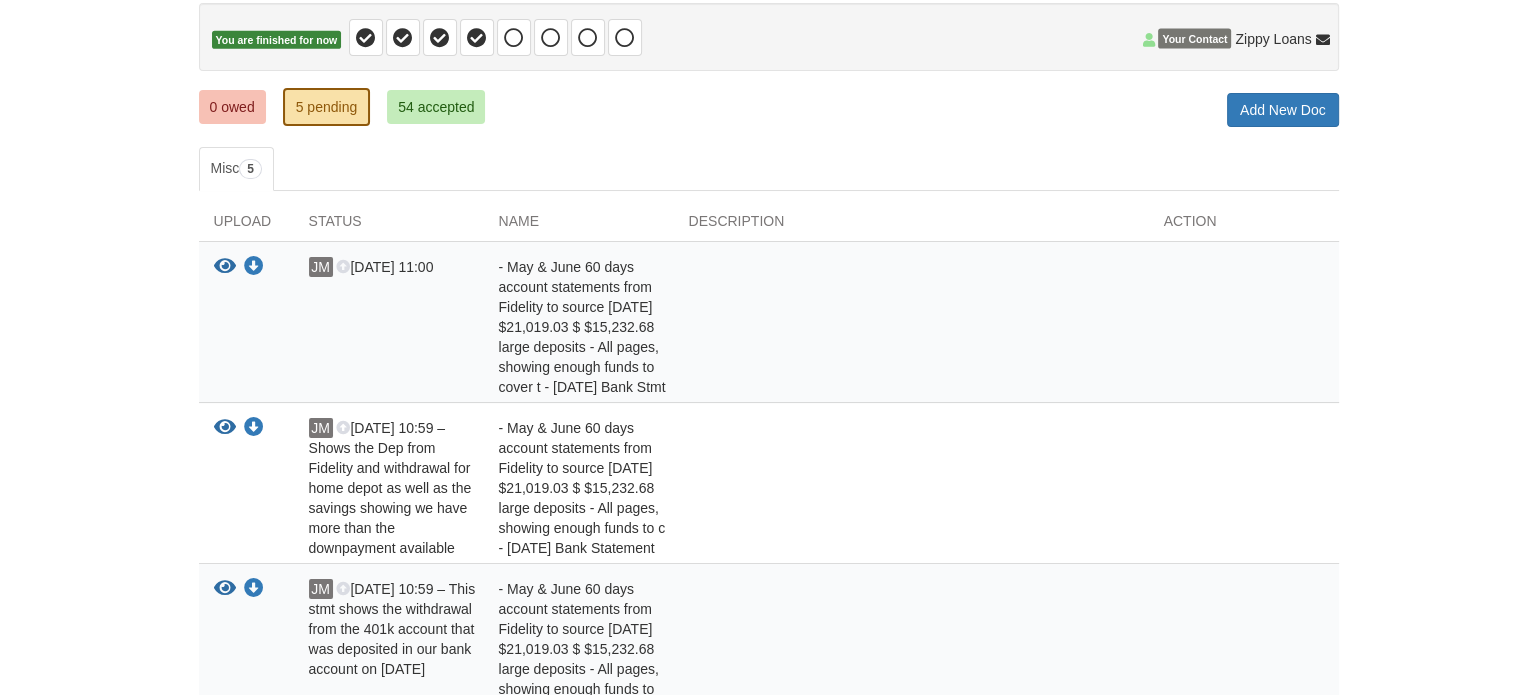 scroll, scrollTop: 200, scrollLeft: 0, axis: vertical 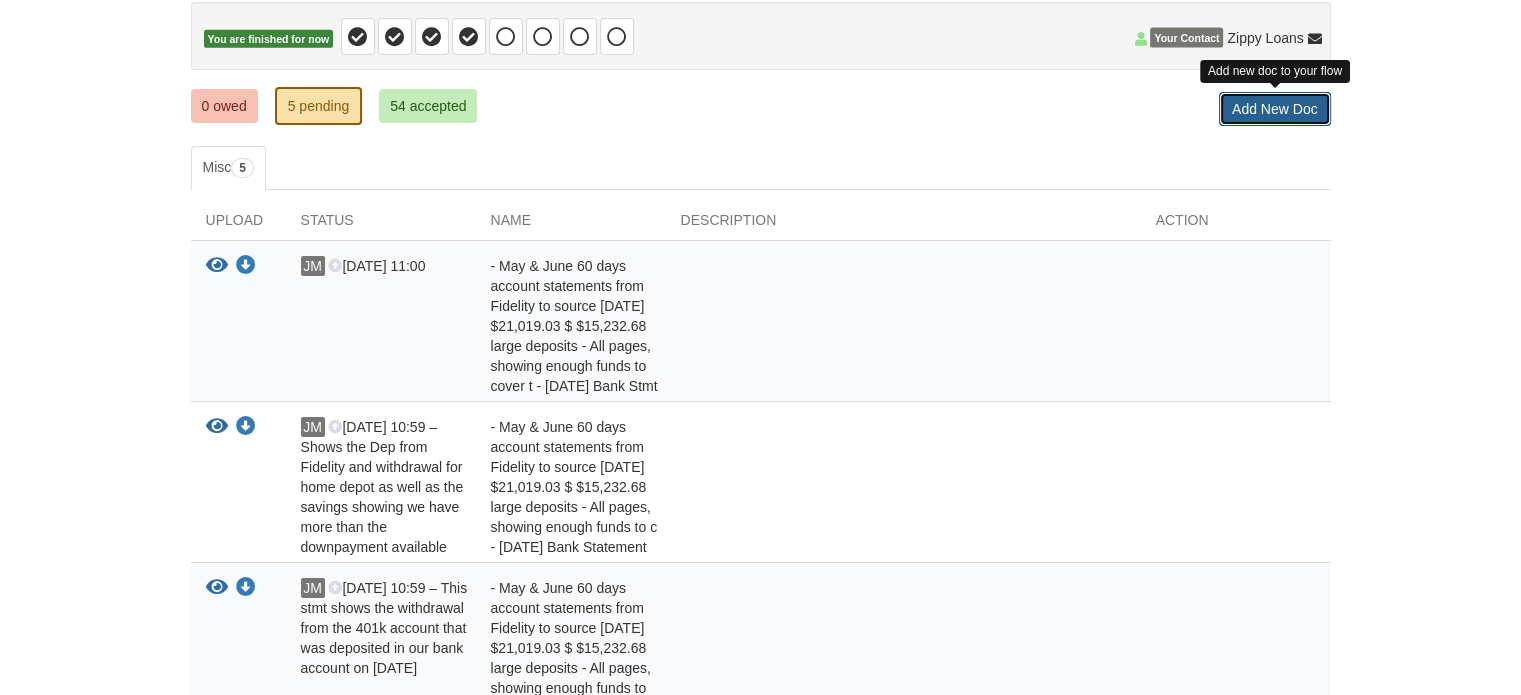 click on "Add New Doc" at bounding box center [1275, 109] 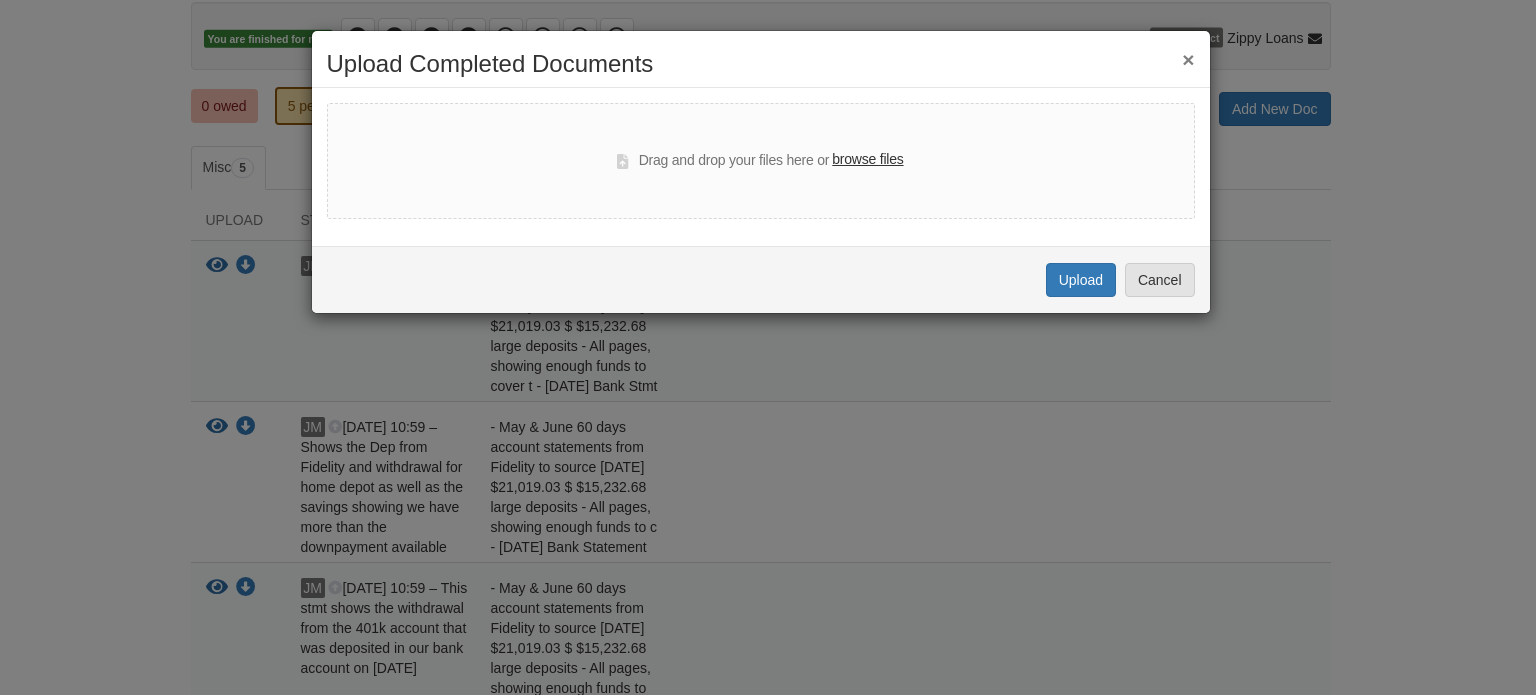click on "browse files" at bounding box center [867, 160] 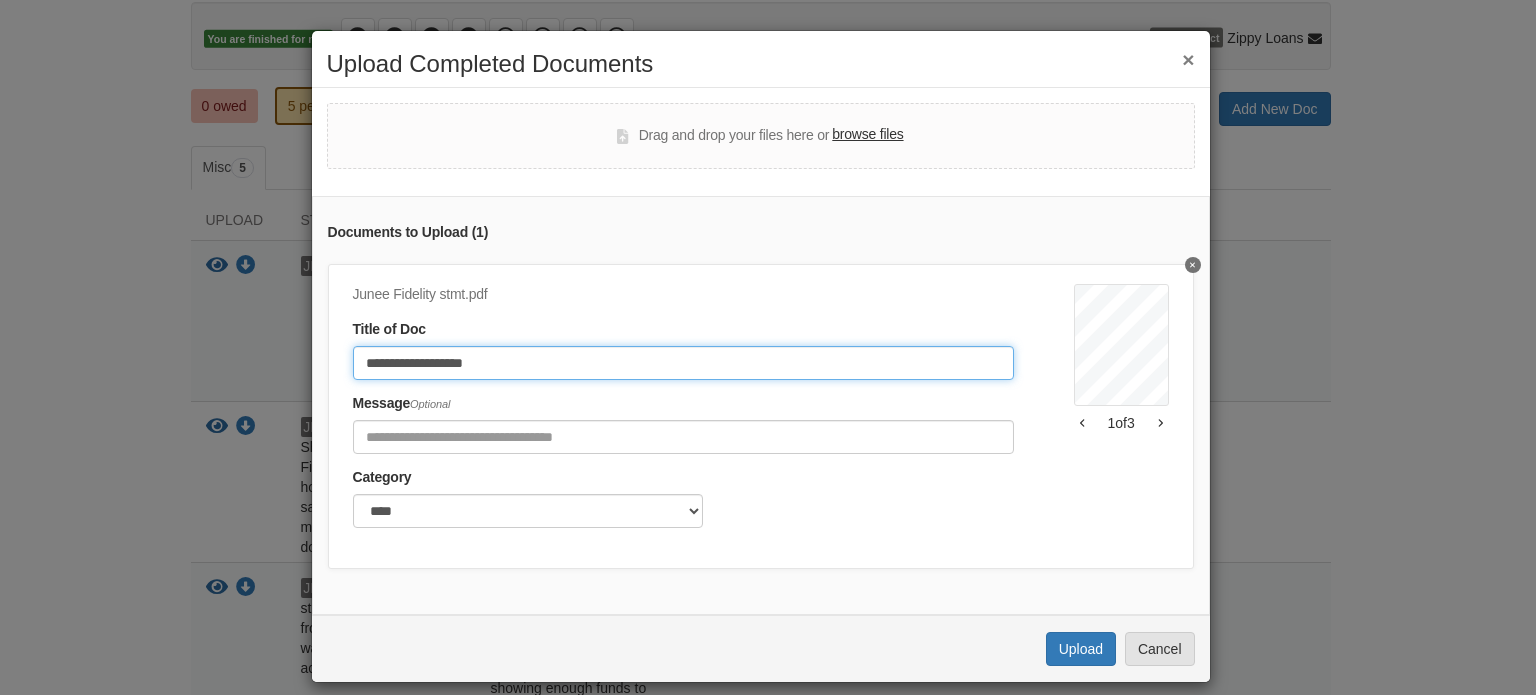 click on "**********" 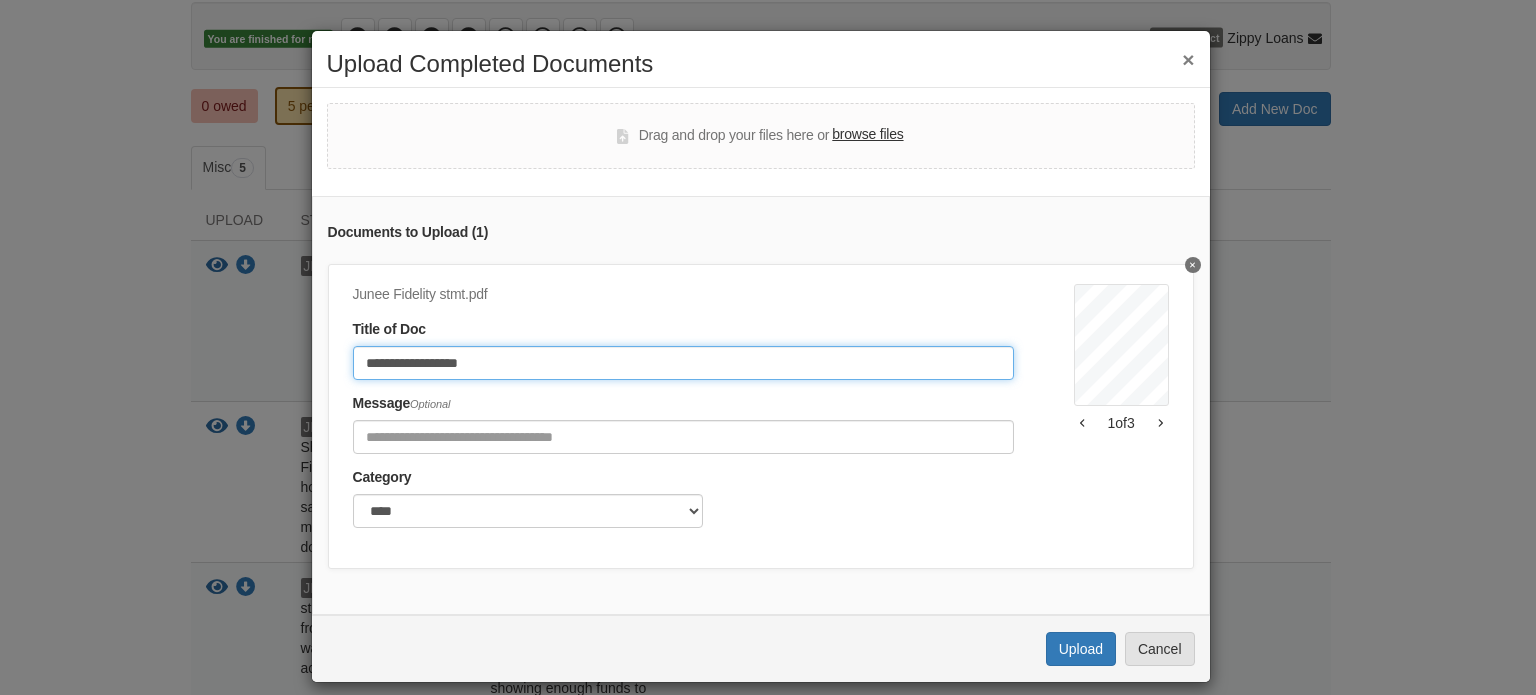 type on "**********" 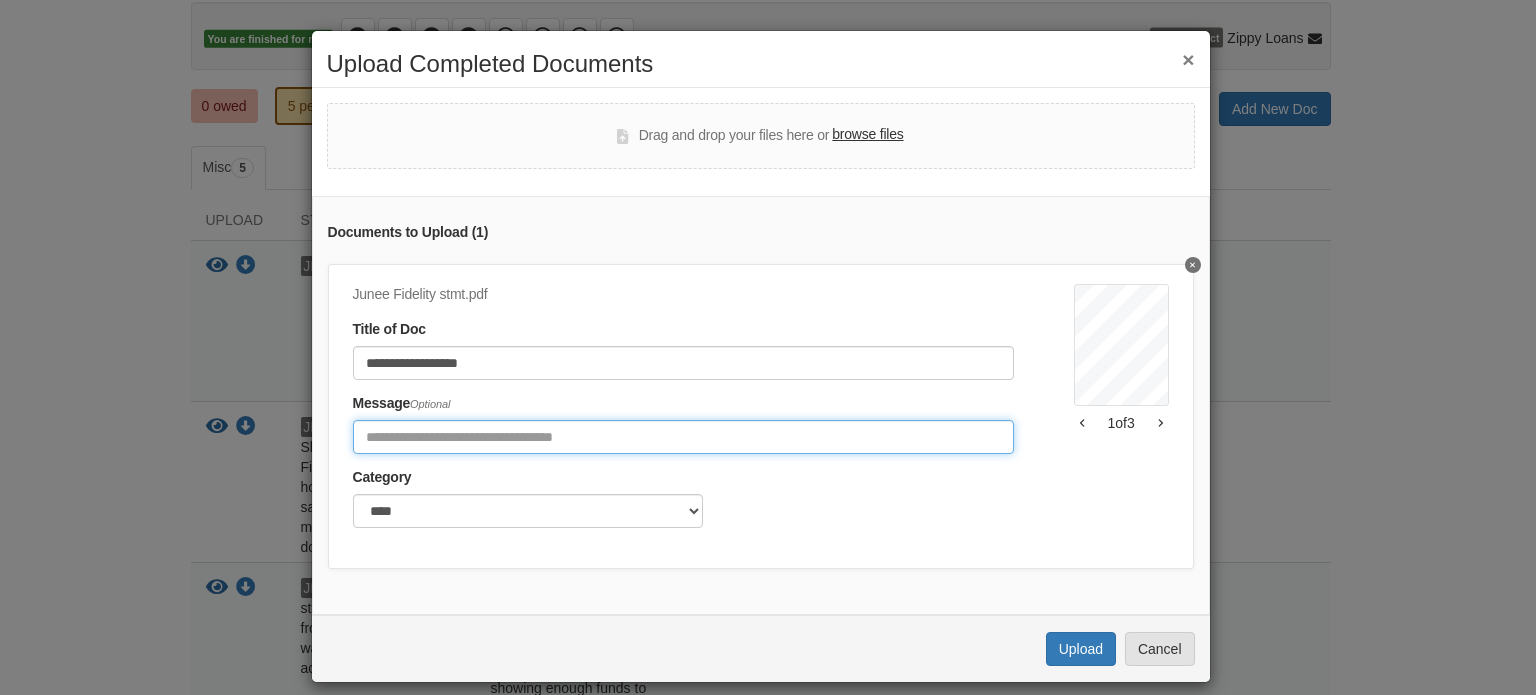 click at bounding box center [683, 437] 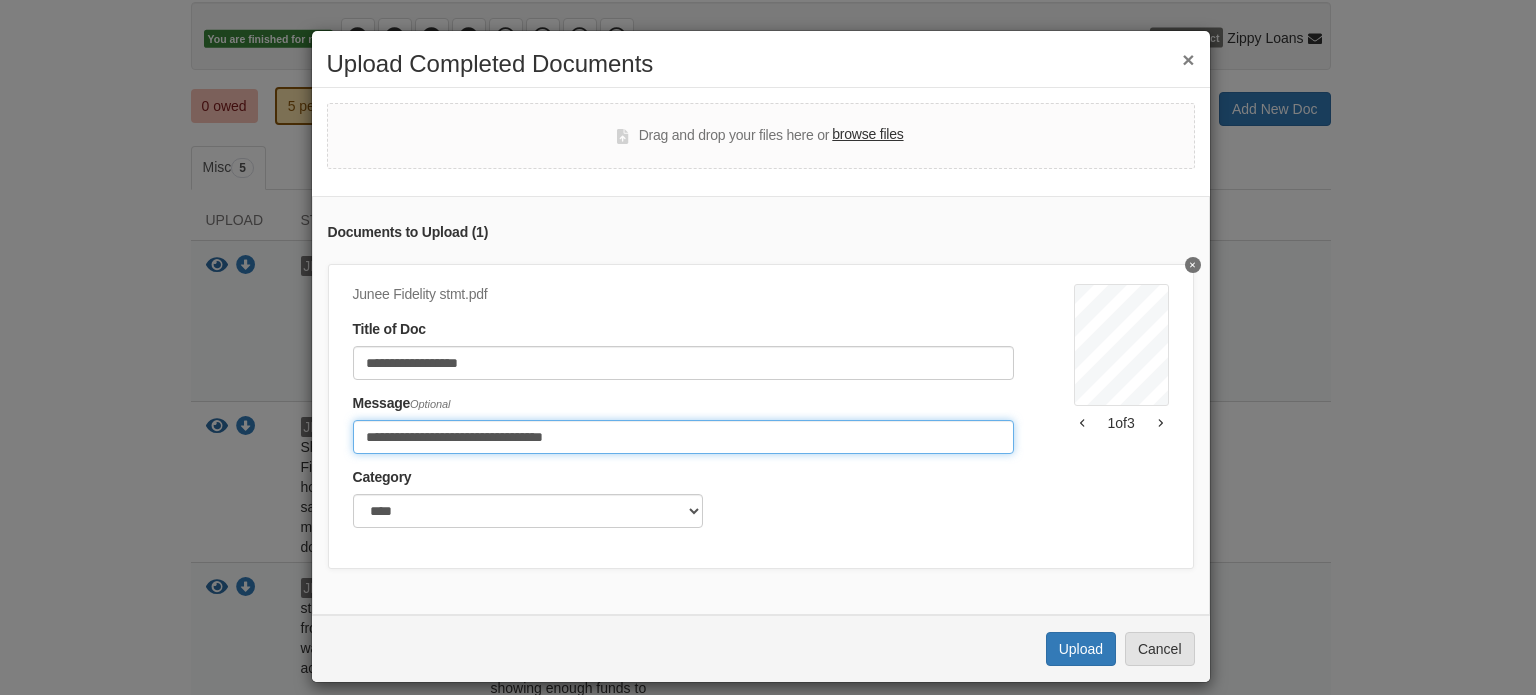 click on "**********" at bounding box center [683, 437] 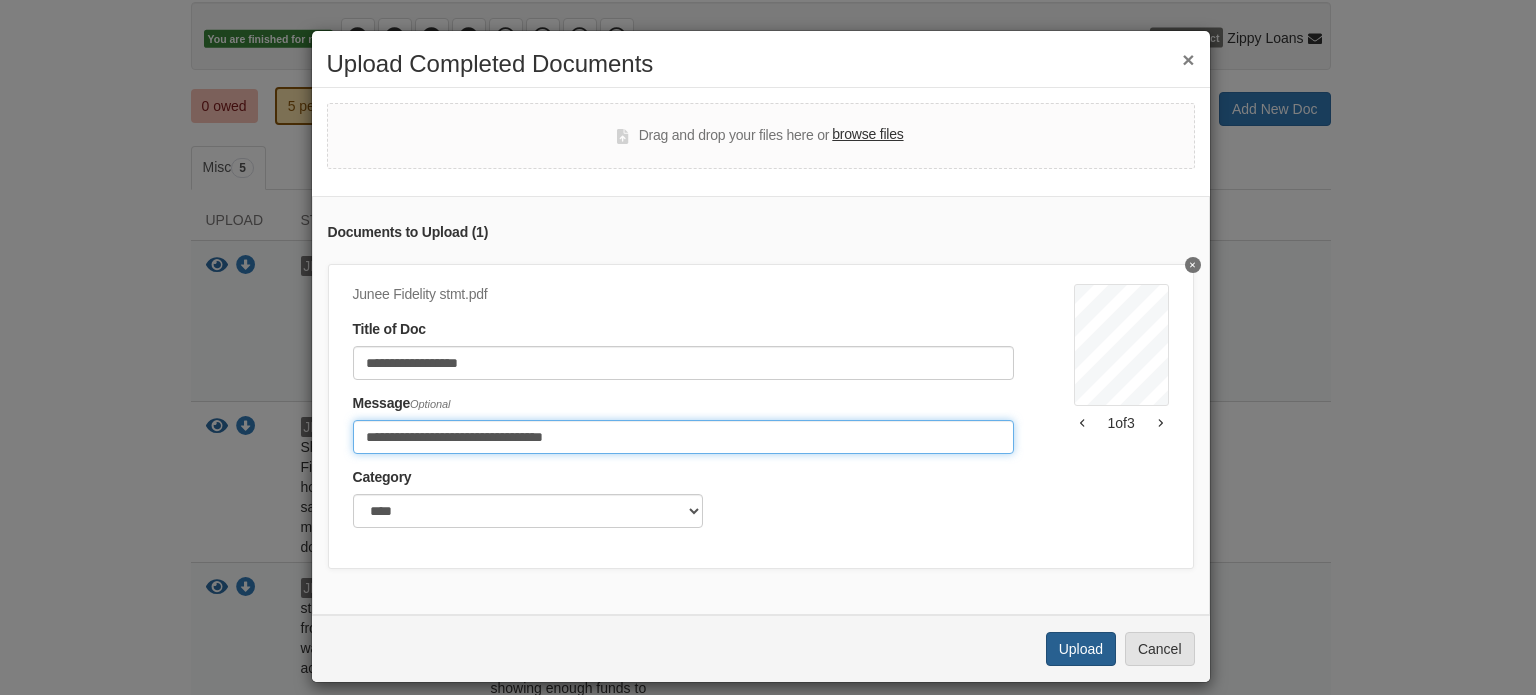 type on "**********" 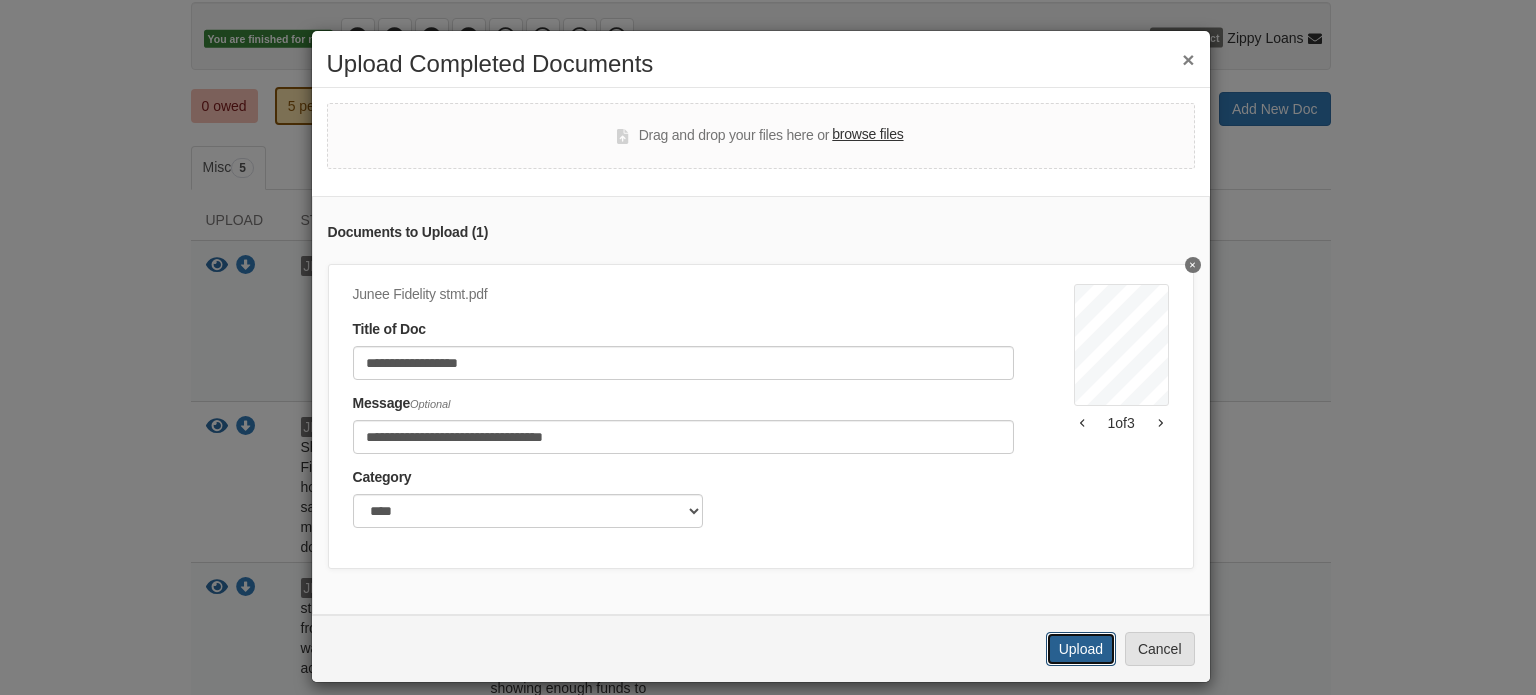 click on "Upload" at bounding box center (1081, 649) 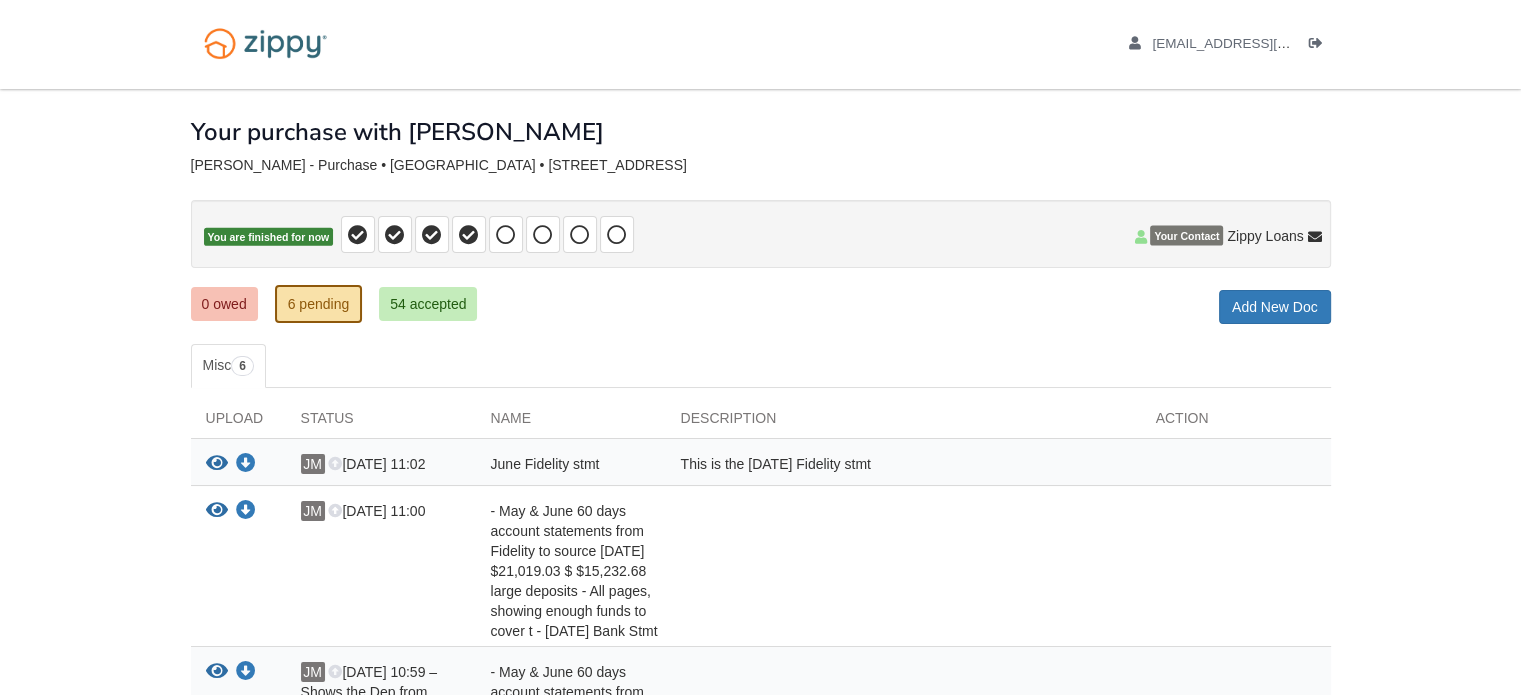 scroll, scrollTop: 0, scrollLeft: 0, axis: both 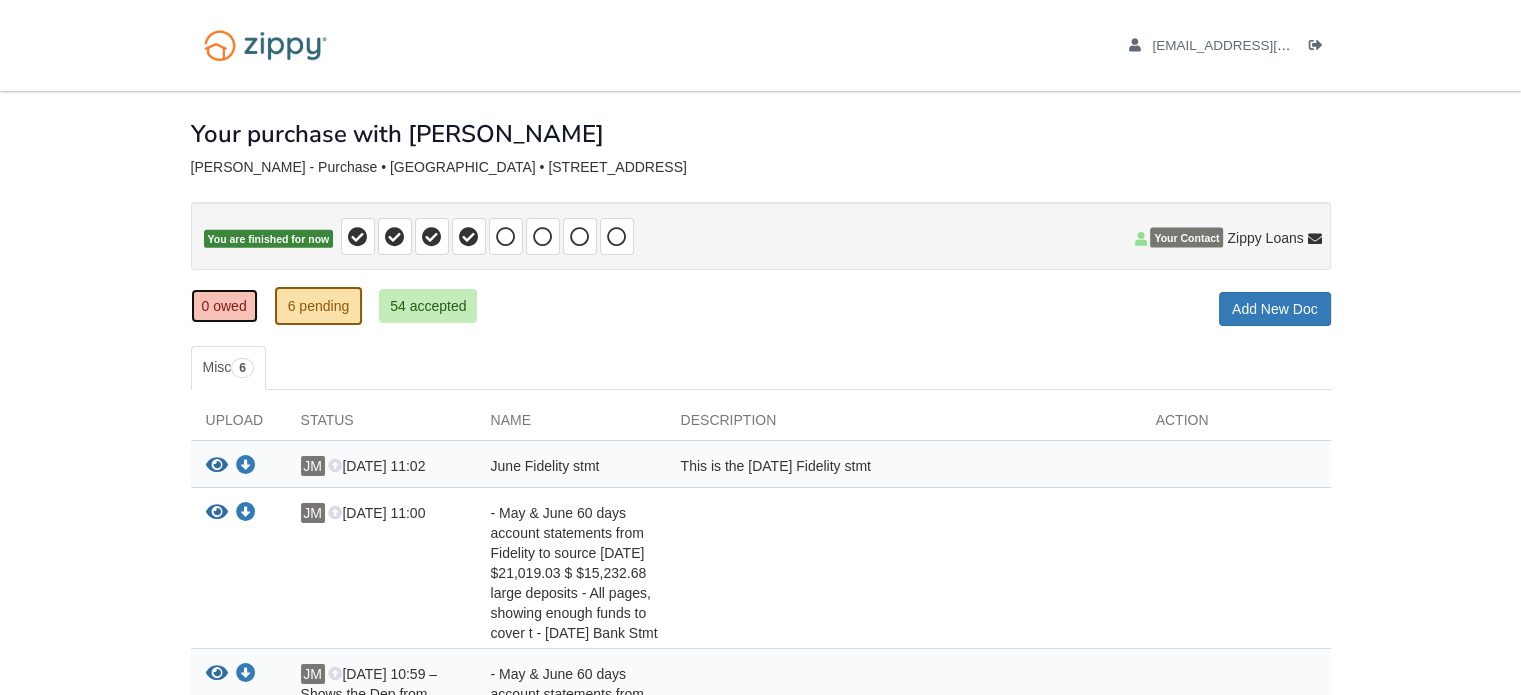 click on "0 owed" at bounding box center (224, 306) 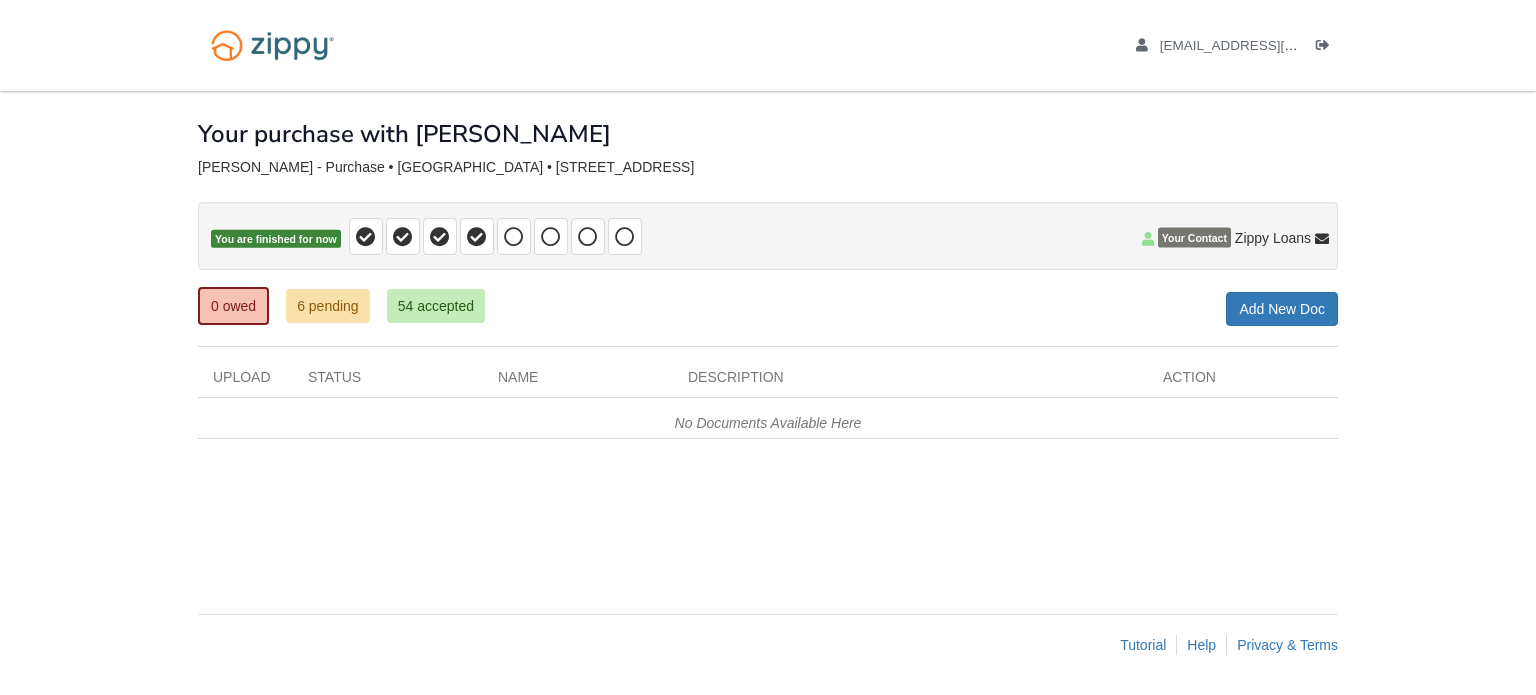 scroll, scrollTop: 0, scrollLeft: 0, axis: both 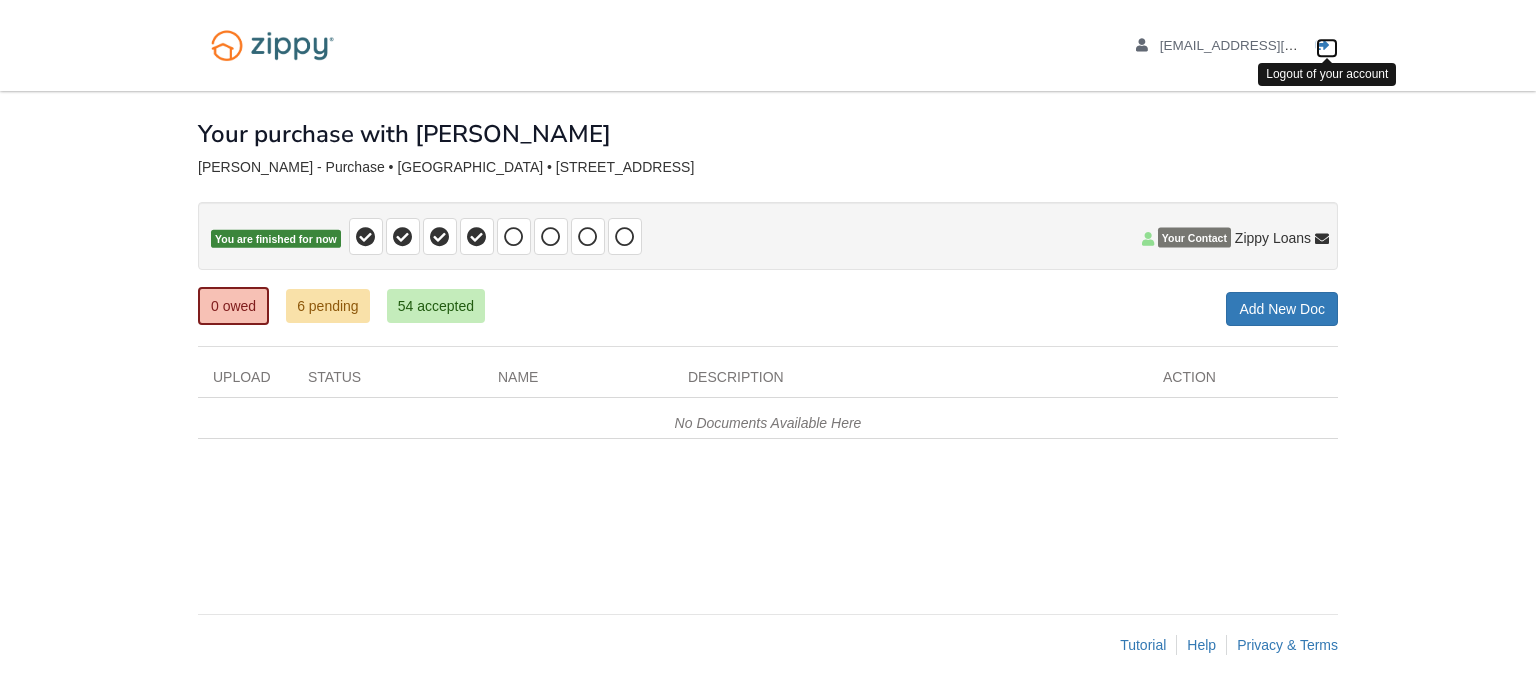click at bounding box center (1323, 46) 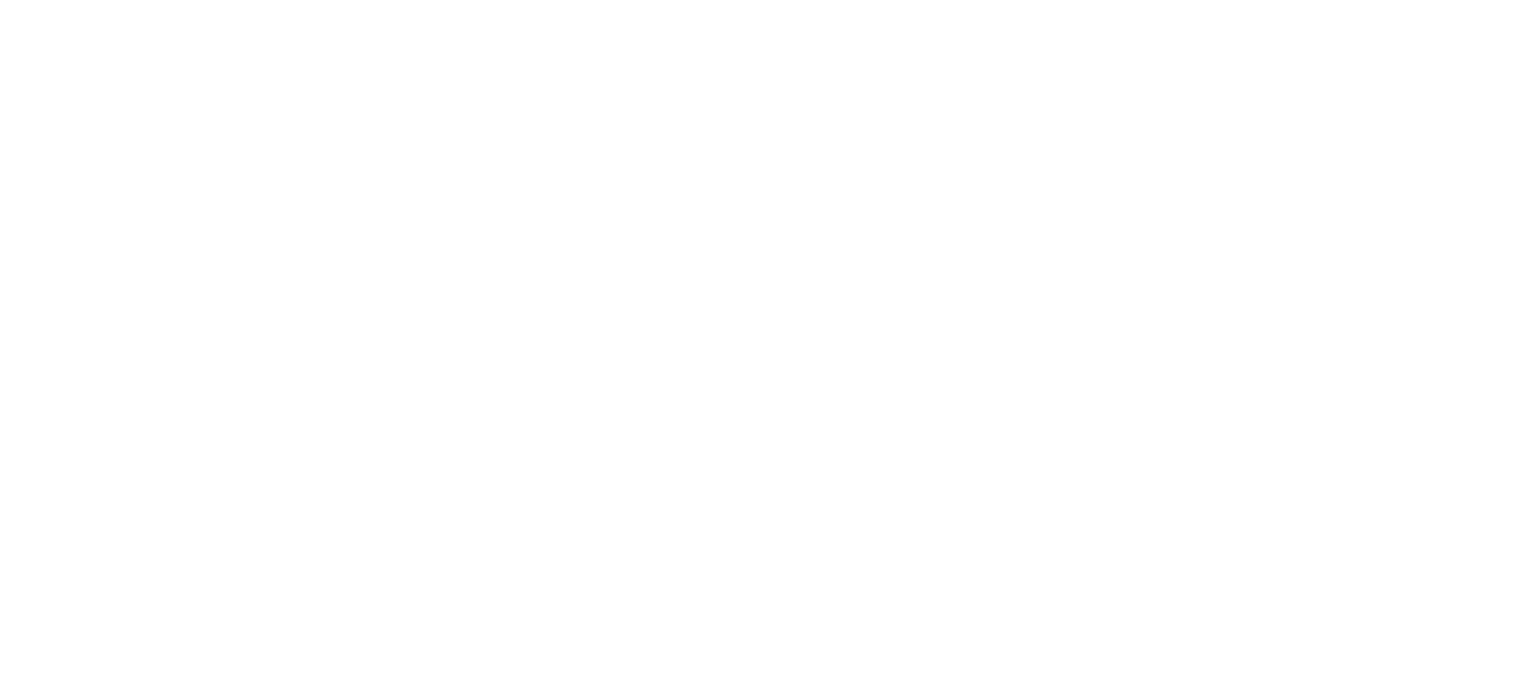 scroll, scrollTop: 0, scrollLeft: 0, axis: both 